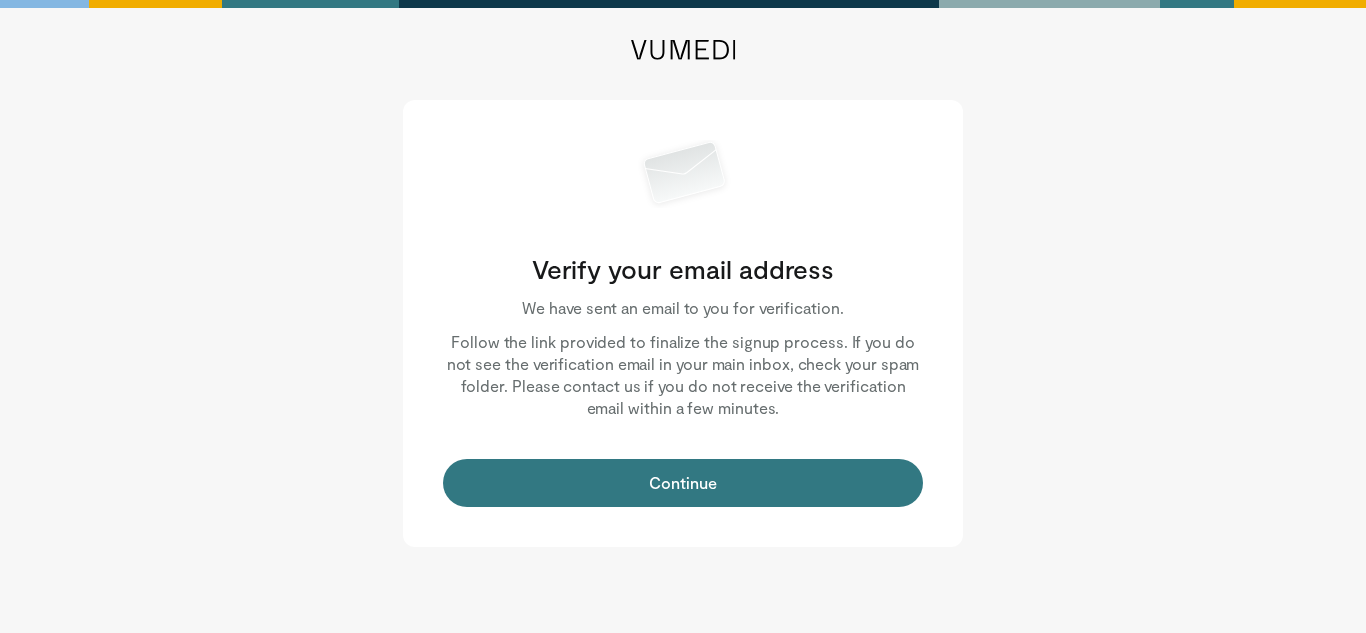 scroll, scrollTop: 0, scrollLeft: 0, axis: both 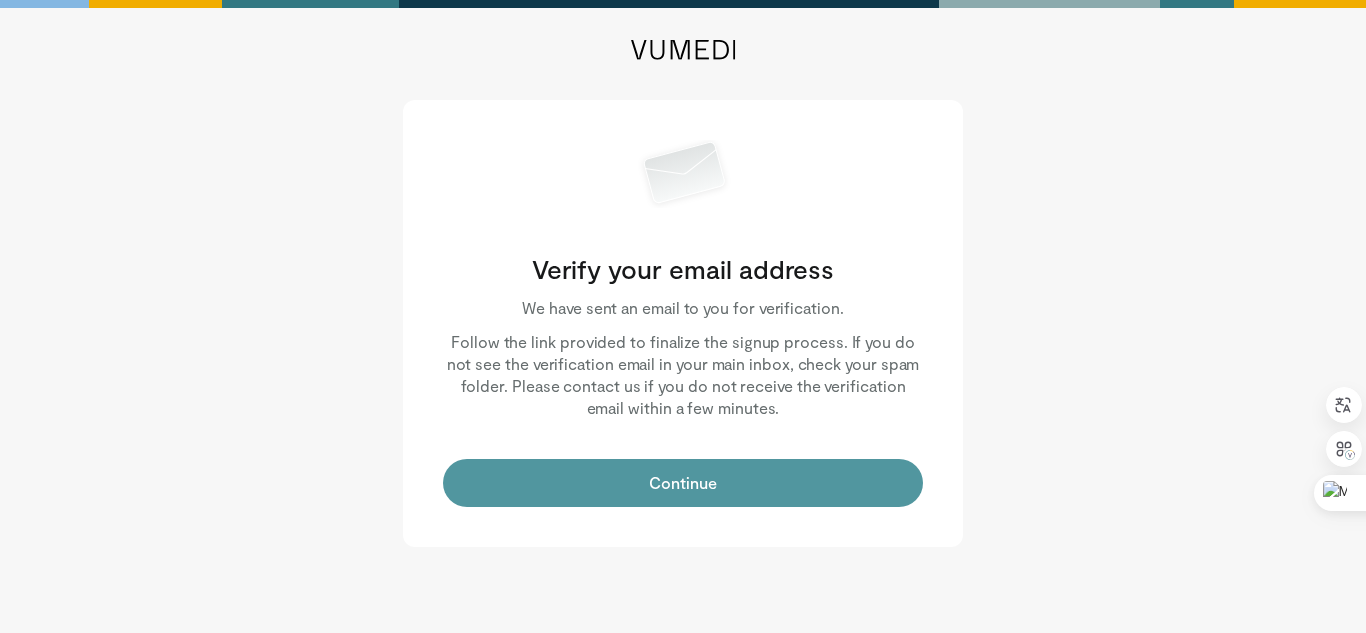 click on "Continue" at bounding box center (683, 483) 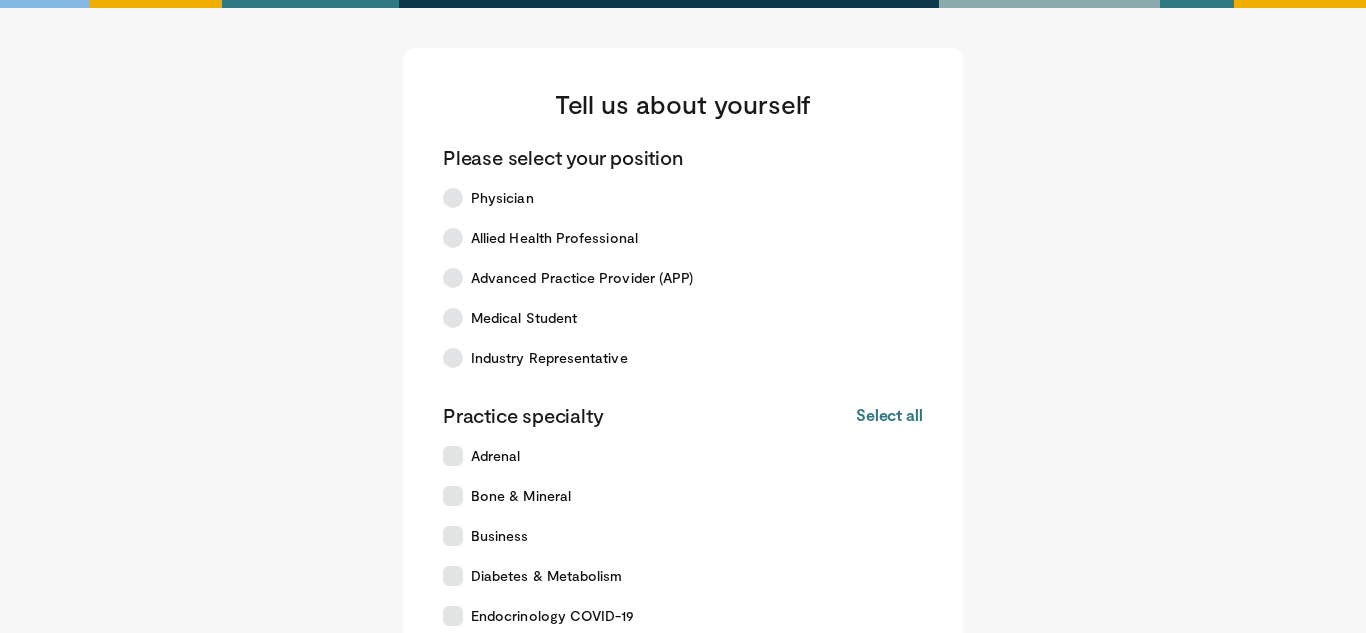 scroll, scrollTop: 0, scrollLeft: 0, axis: both 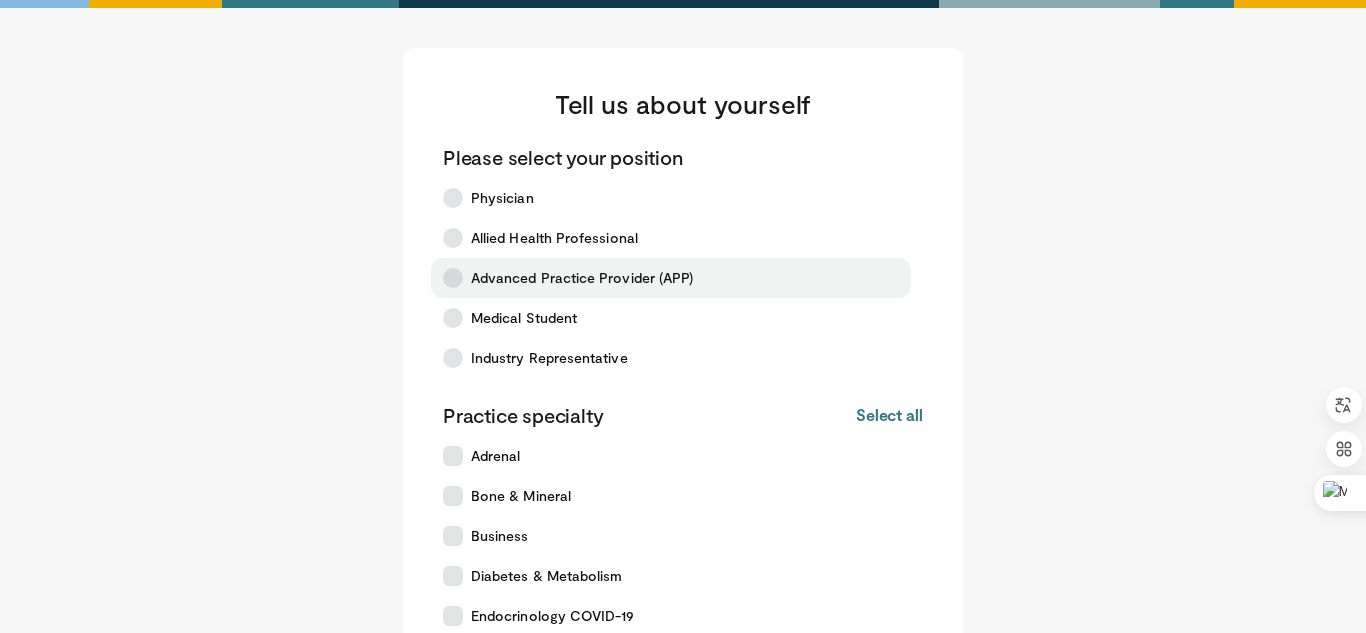 click on "Advanced Practice Provider (APP)" at bounding box center (582, 278) 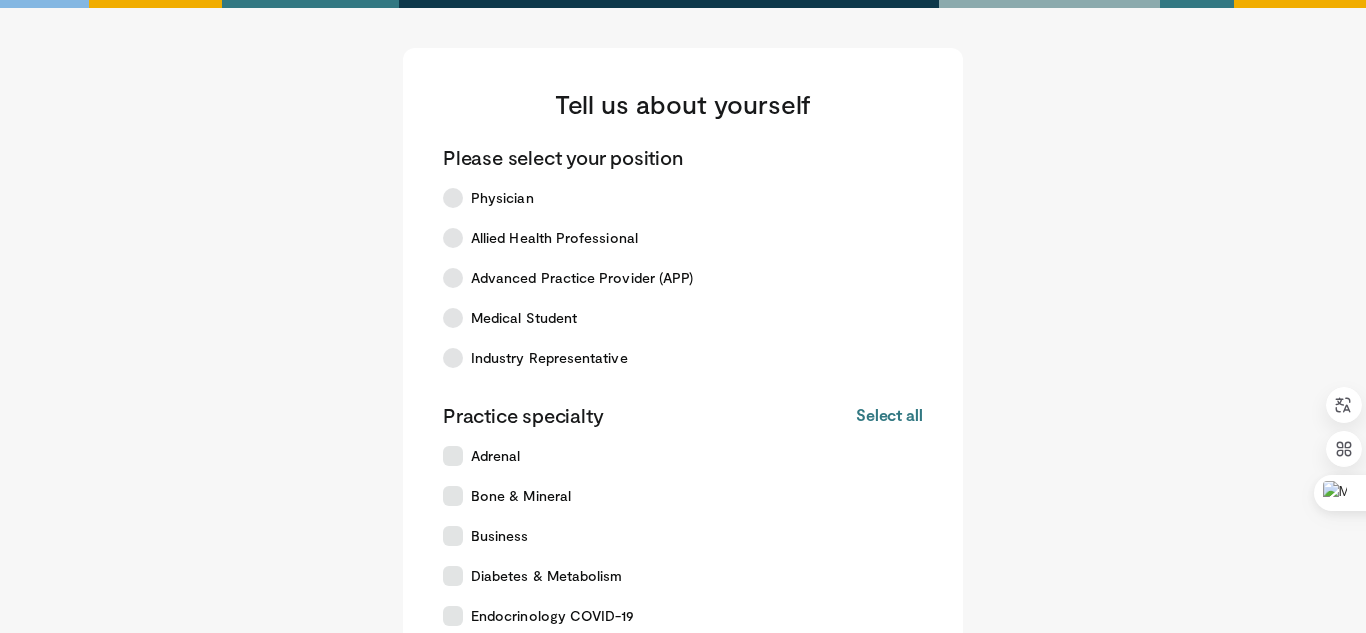 click on "Tell us about yourself
Please select your position
Physician
Allied Health Professional
Advanced Practice Provider (APP)
Medical Student
Industry Representative
Practice specialty
Select all
Deselect all
Adrenal
Bone & Mineral
Business
Diabetes & Metabolism" at bounding box center (683, 524) 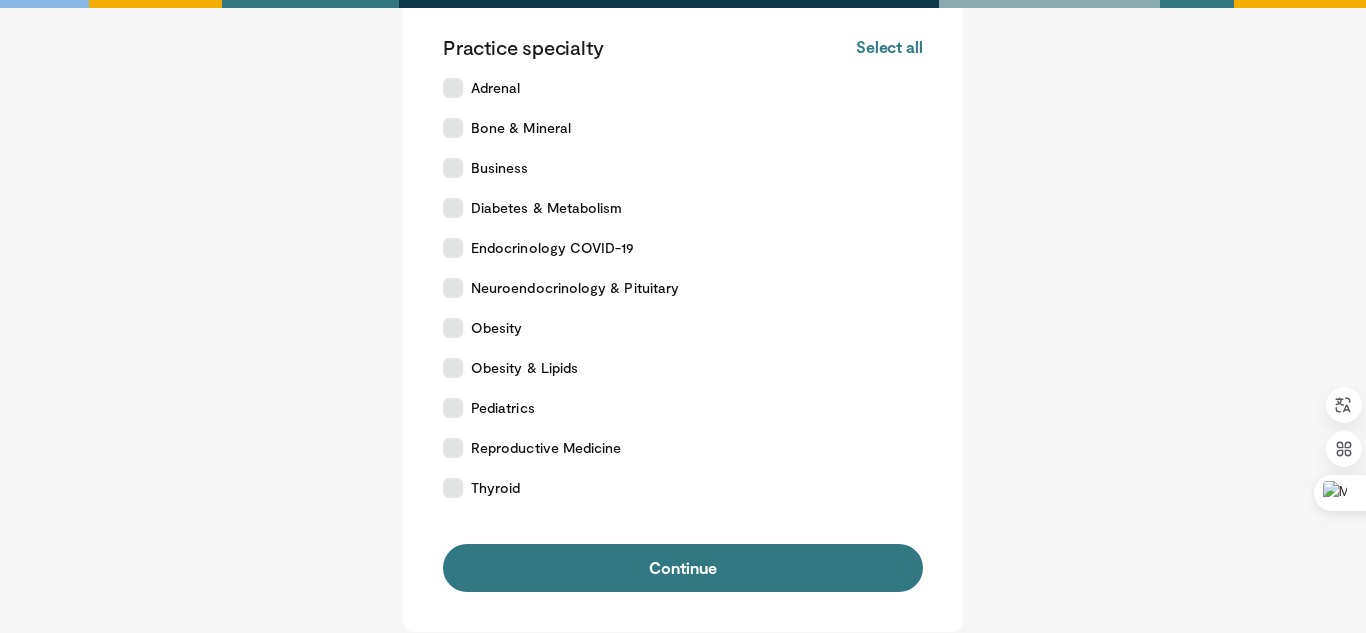 scroll, scrollTop: 365, scrollLeft: 0, axis: vertical 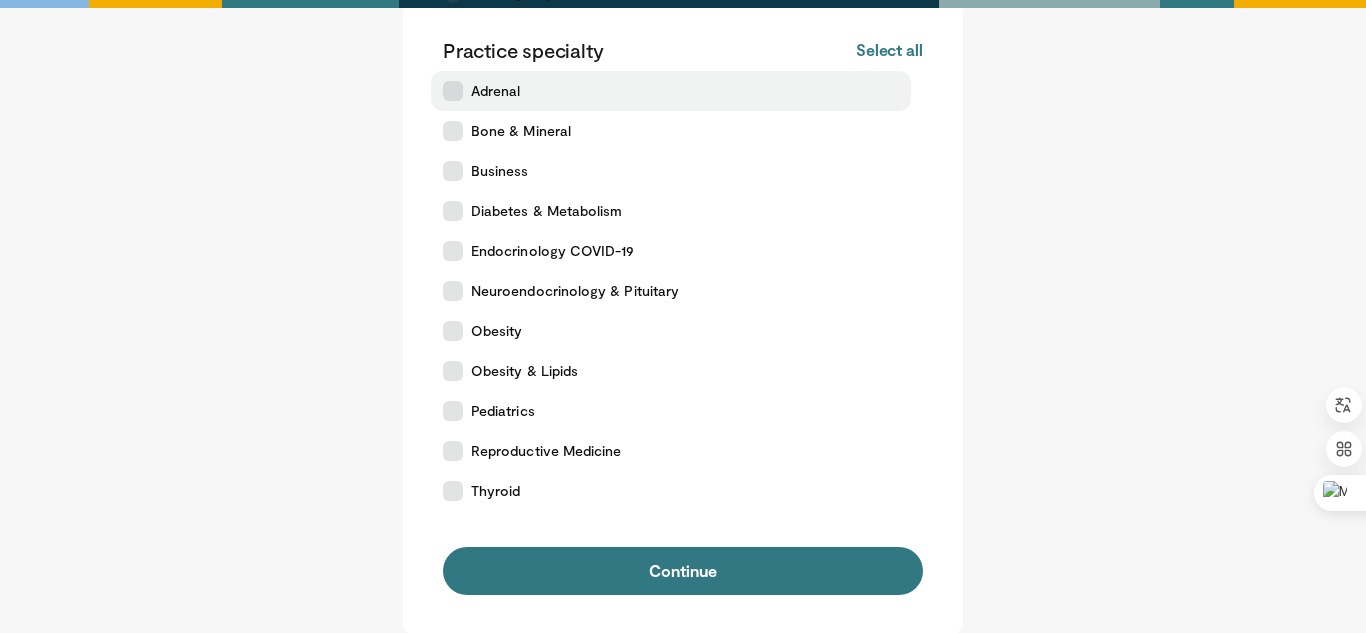 click on "Adrenal" at bounding box center (671, 91) 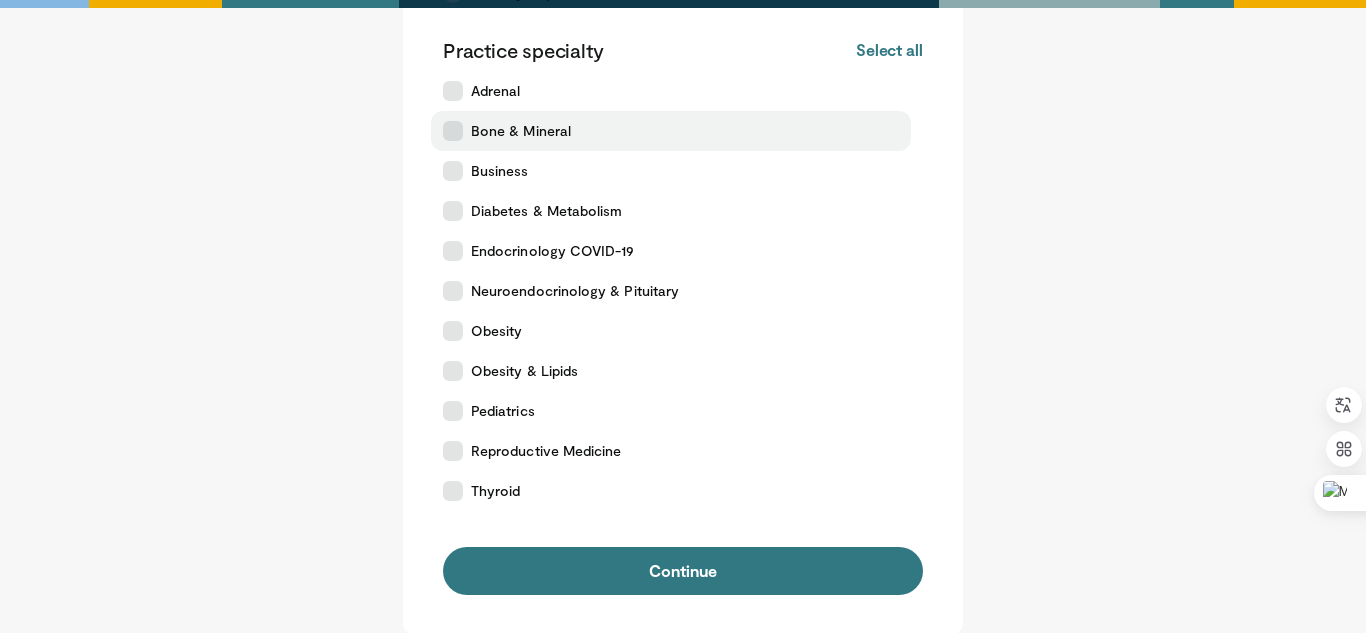click at bounding box center (453, 131) 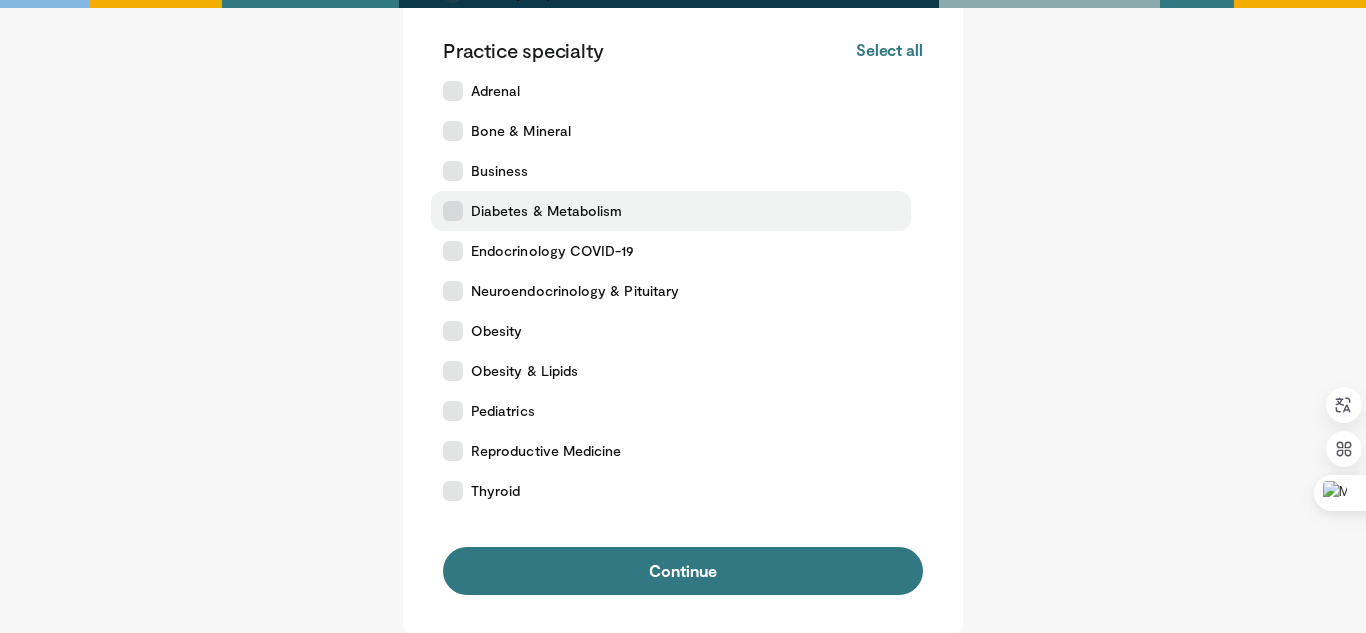 click at bounding box center (453, 211) 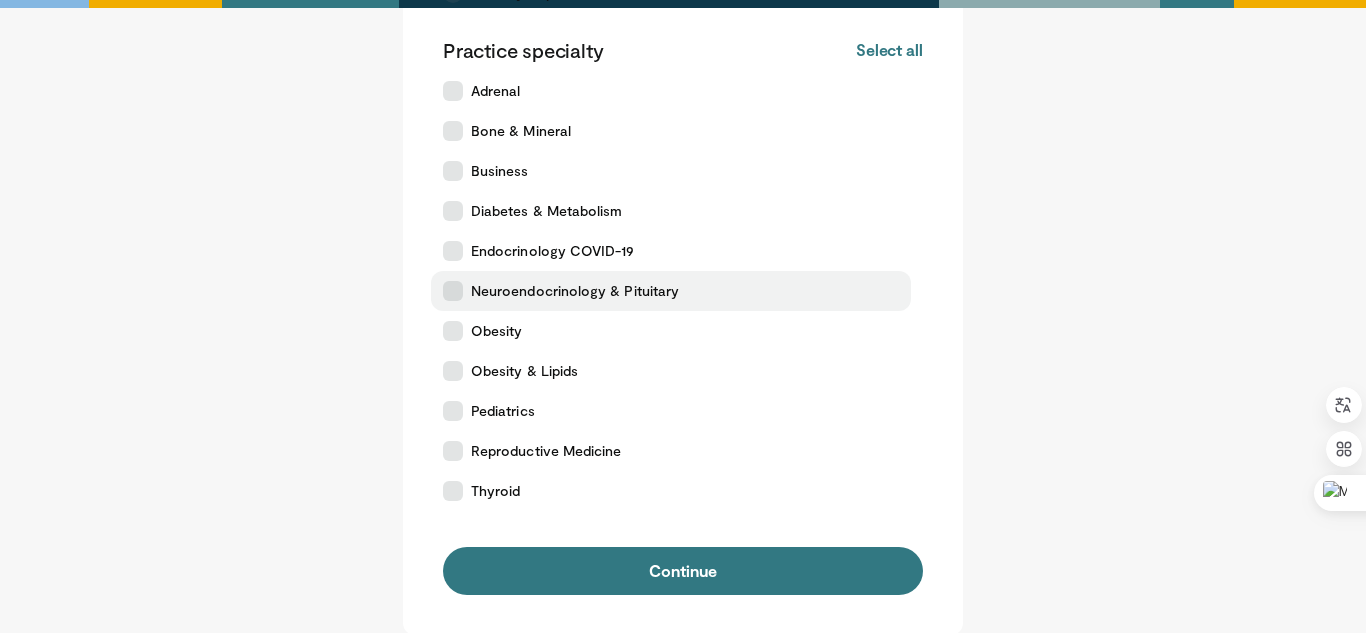 click at bounding box center [453, 291] 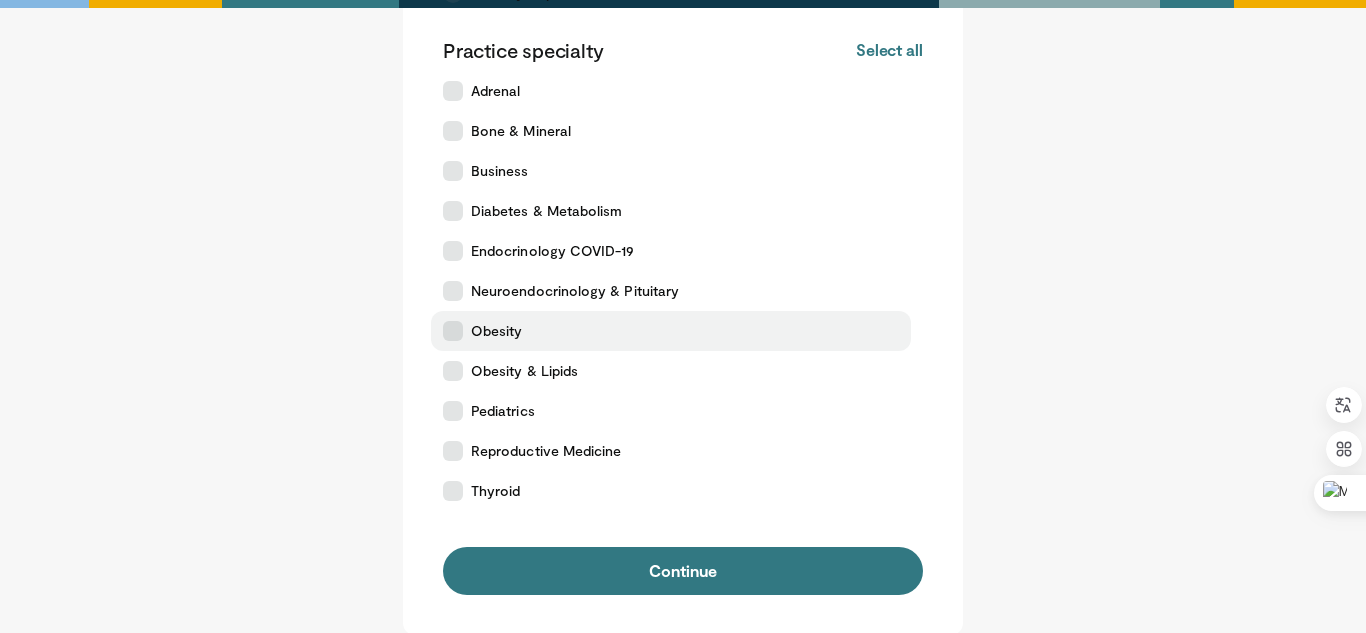 click at bounding box center [453, 331] 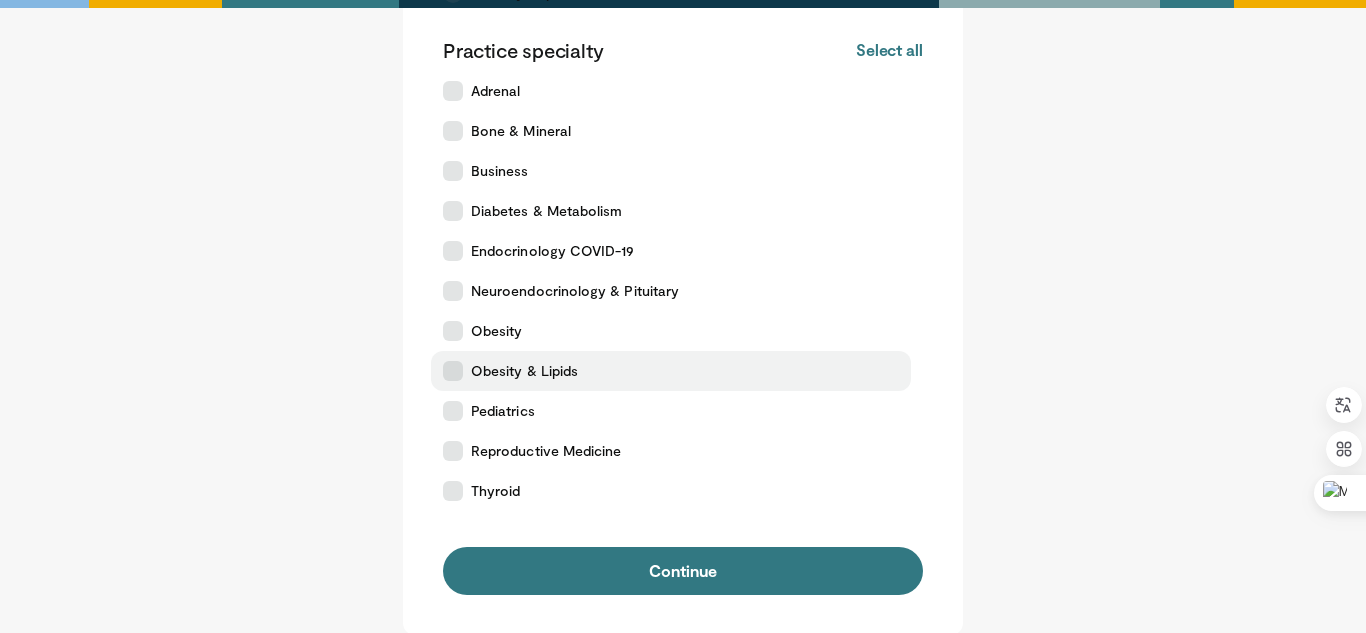 click at bounding box center (453, 371) 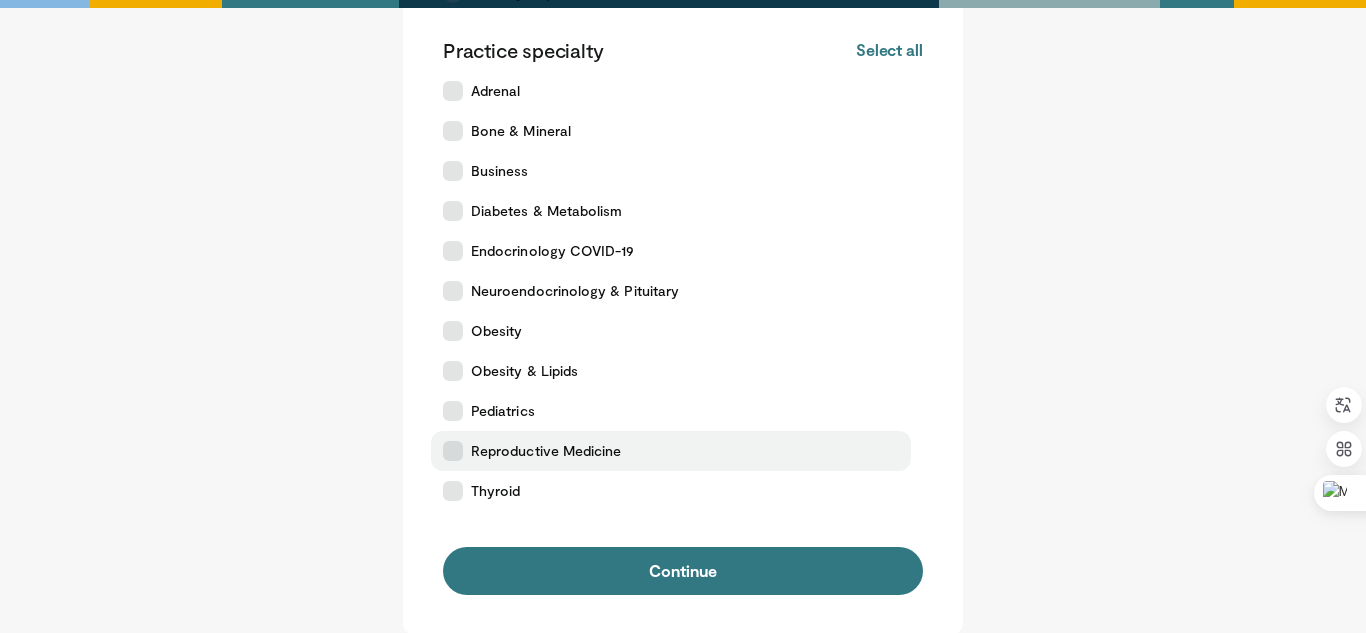 click at bounding box center [453, 451] 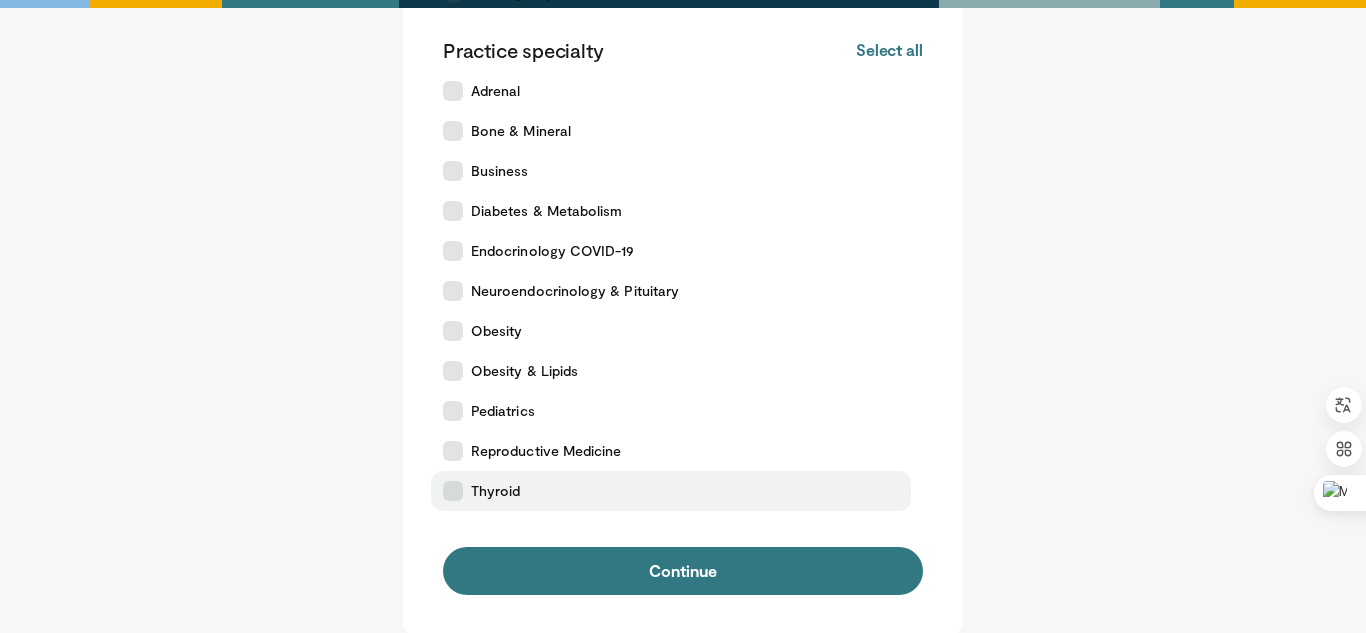 click at bounding box center (453, 491) 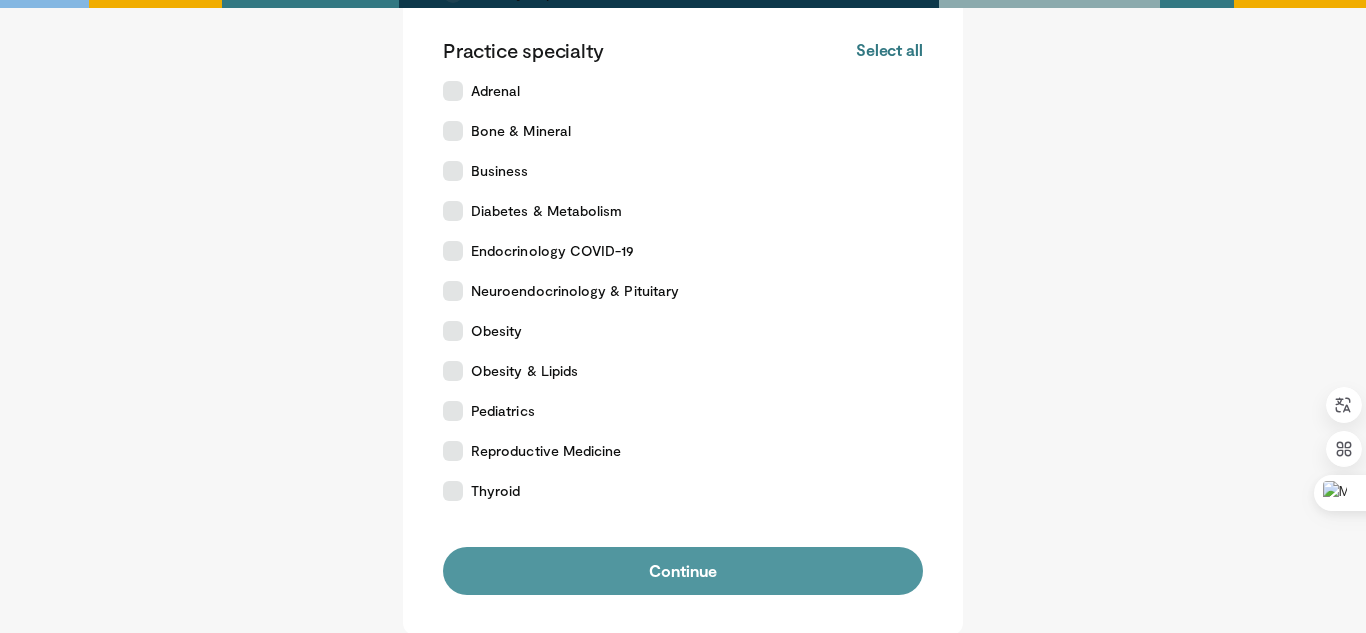 click on "Continue" at bounding box center (683, 571) 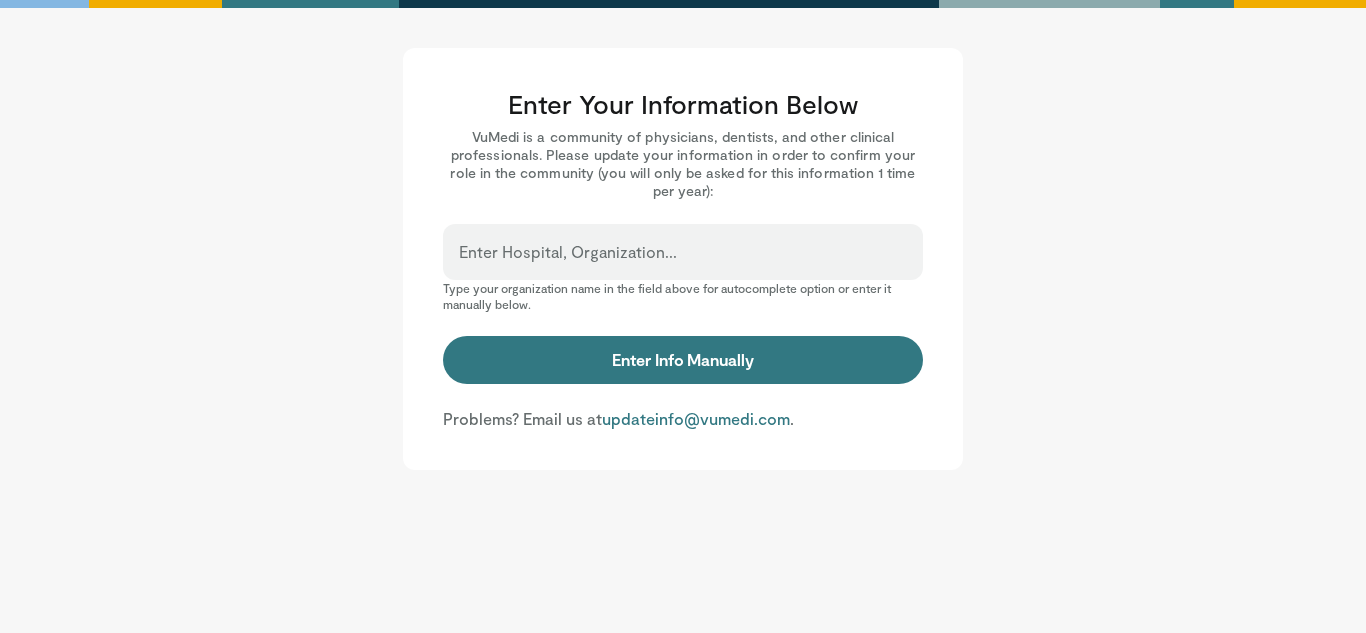 scroll, scrollTop: 0, scrollLeft: 0, axis: both 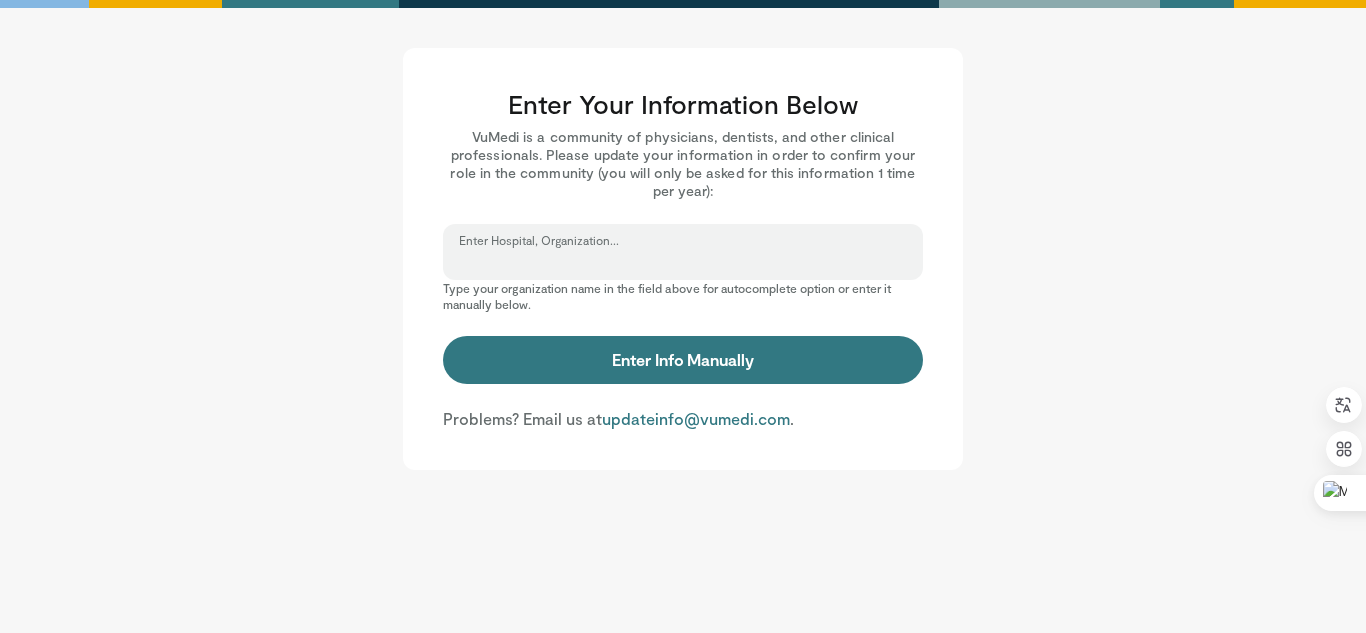 click on "Enter Hospital, Organization..." at bounding box center (683, 261) 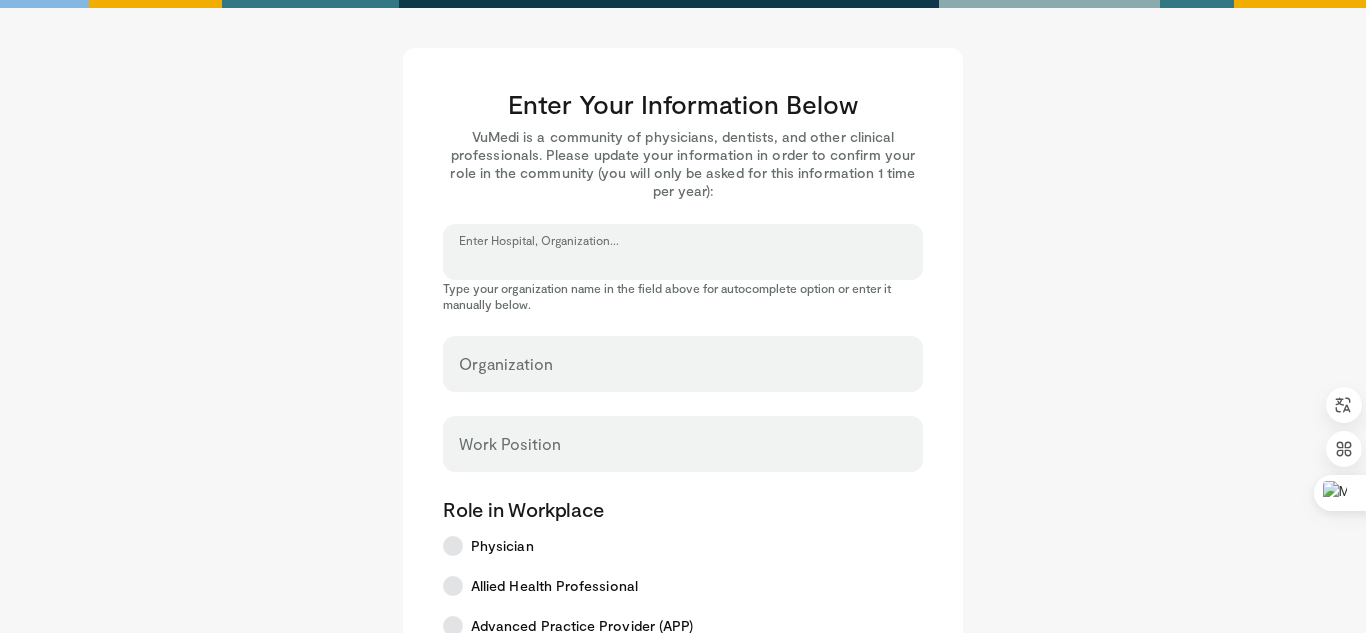 click on "Enter Hospital, Organization..." at bounding box center [683, 261] 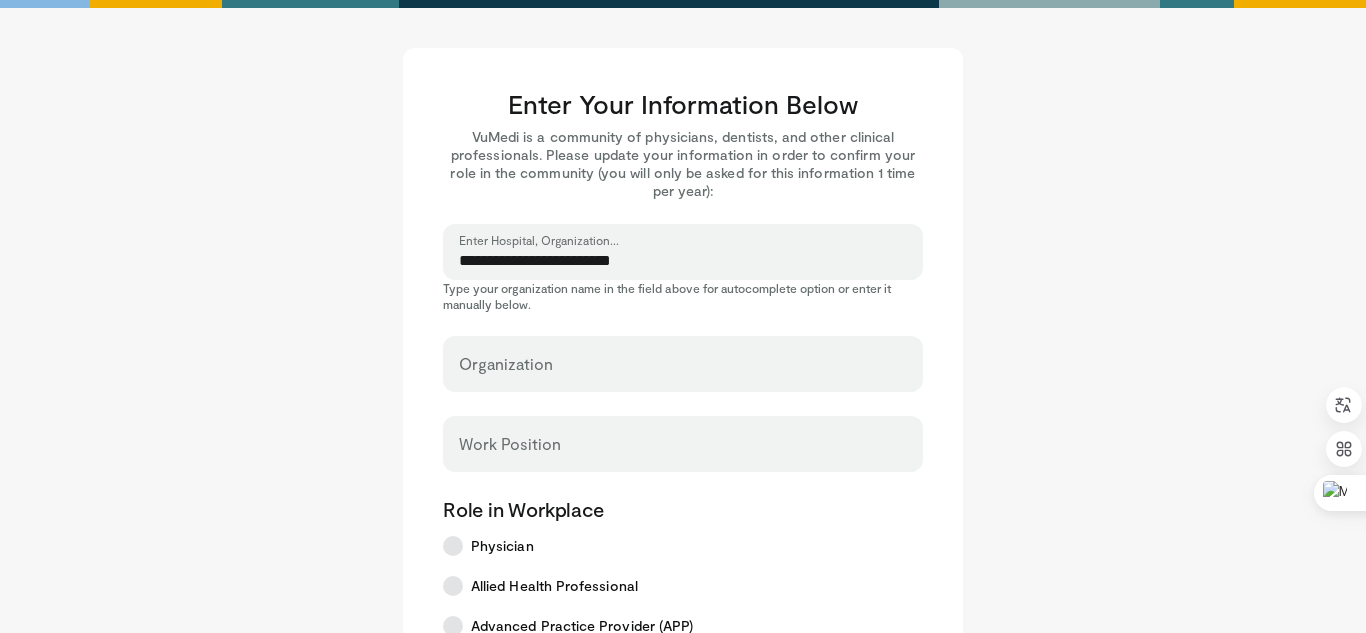 type on "**********" 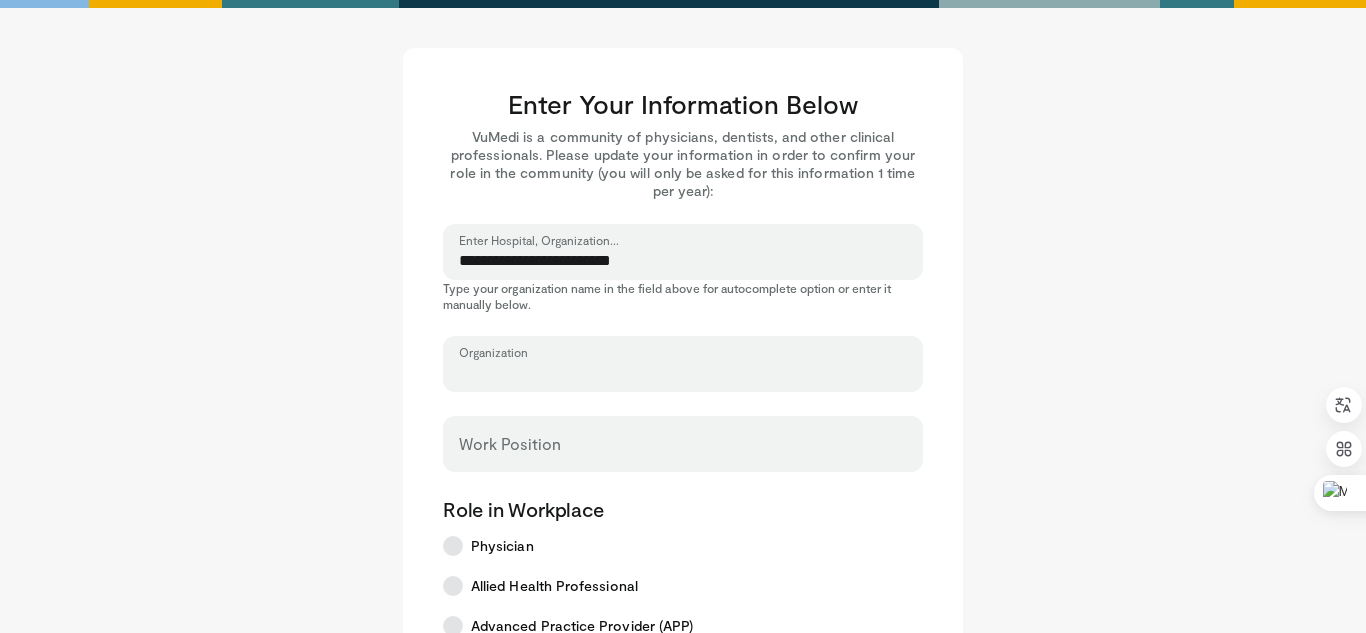 click on "Organization" at bounding box center (683, 373) 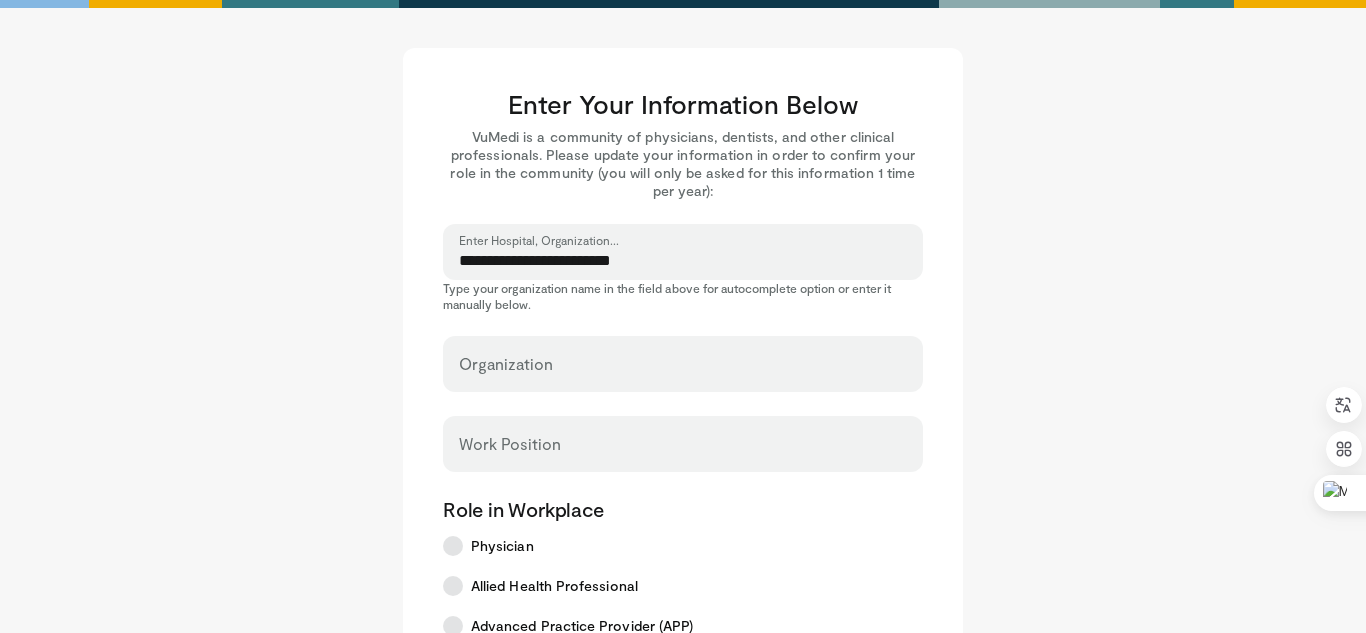 click on "**********" at bounding box center (683, 709) 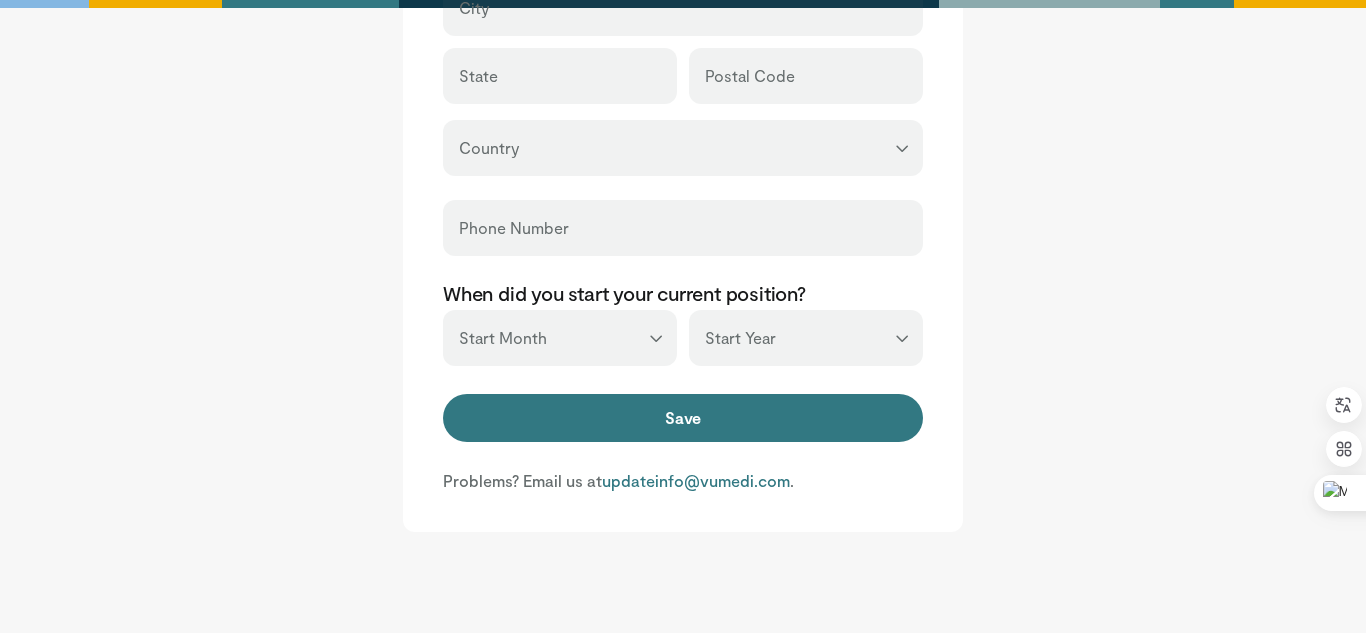 scroll, scrollTop: 840, scrollLeft: 0, axis: vertical 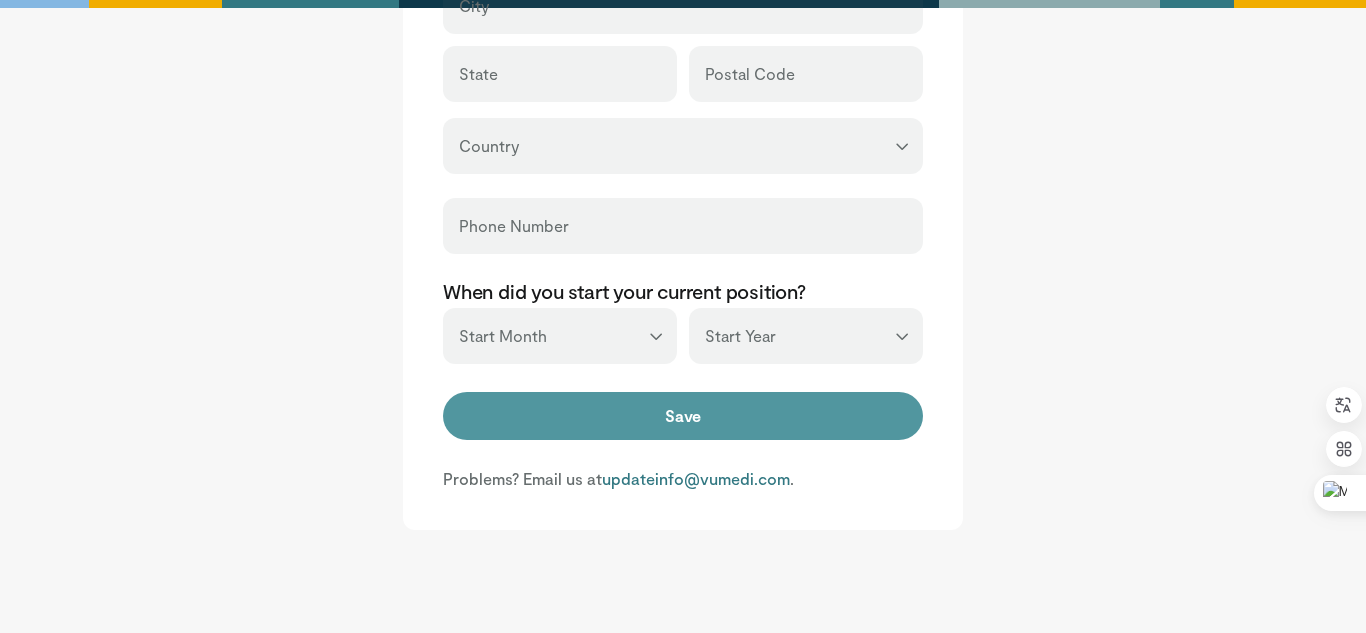 click on "Save" at bounding box center (683, 416) 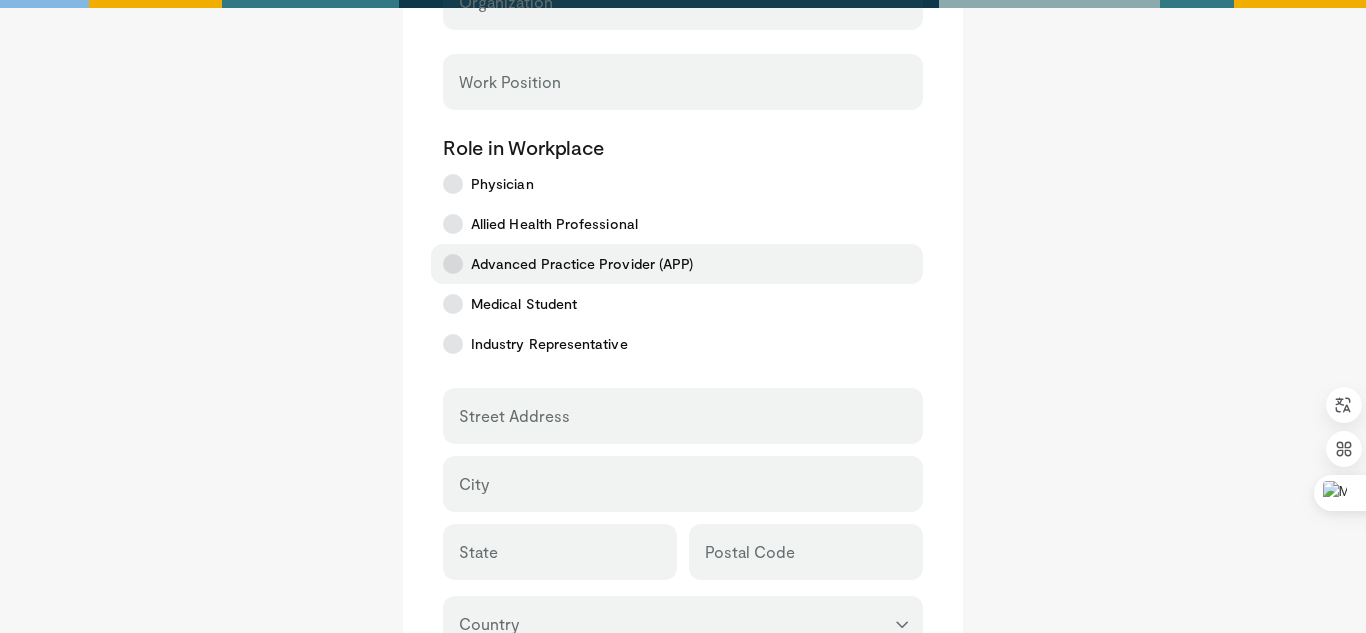 click on "Advanced Practice Provider (APP)" at bounding box center [677, 264] 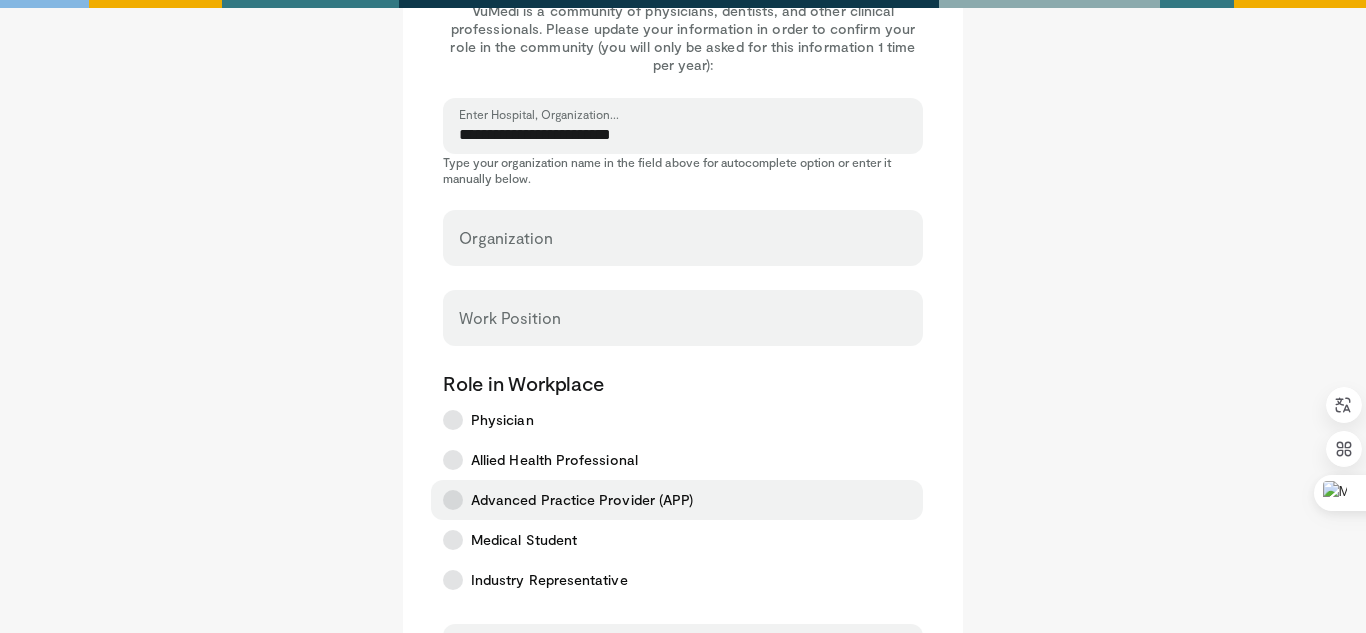 scroll, scrollTop: 122, scrollLeft: 0, axis: vertical 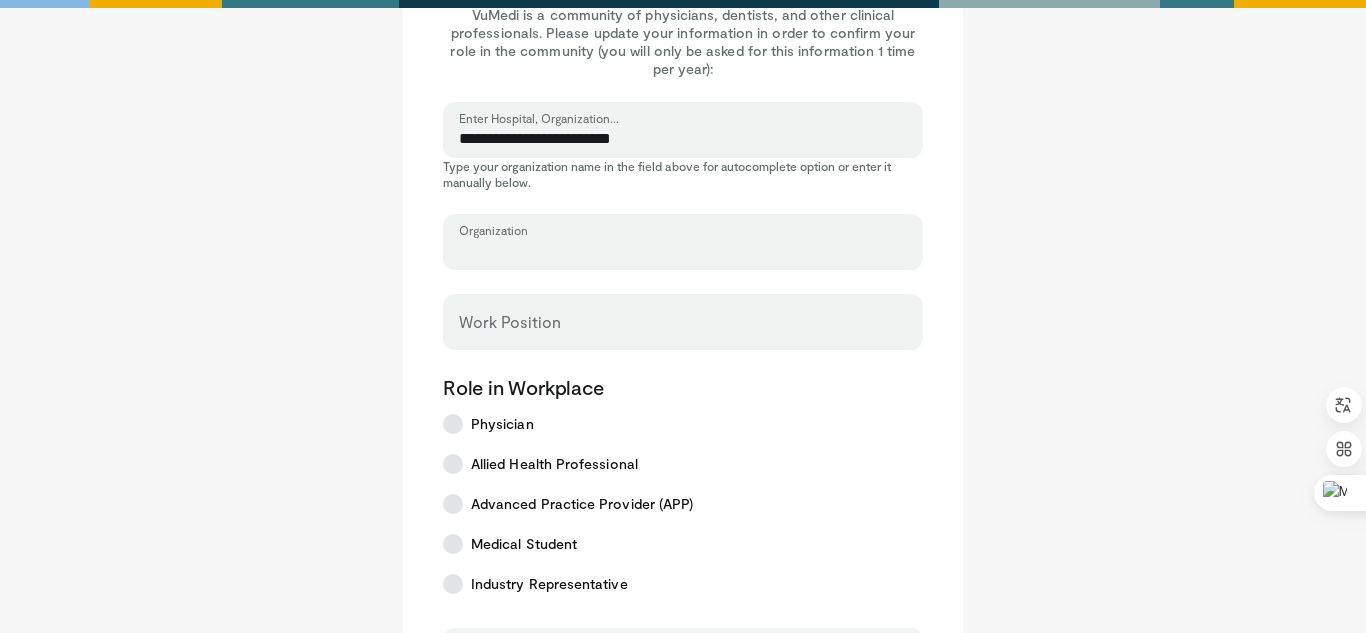 click on "Organization" at bounding box center [683, 251] 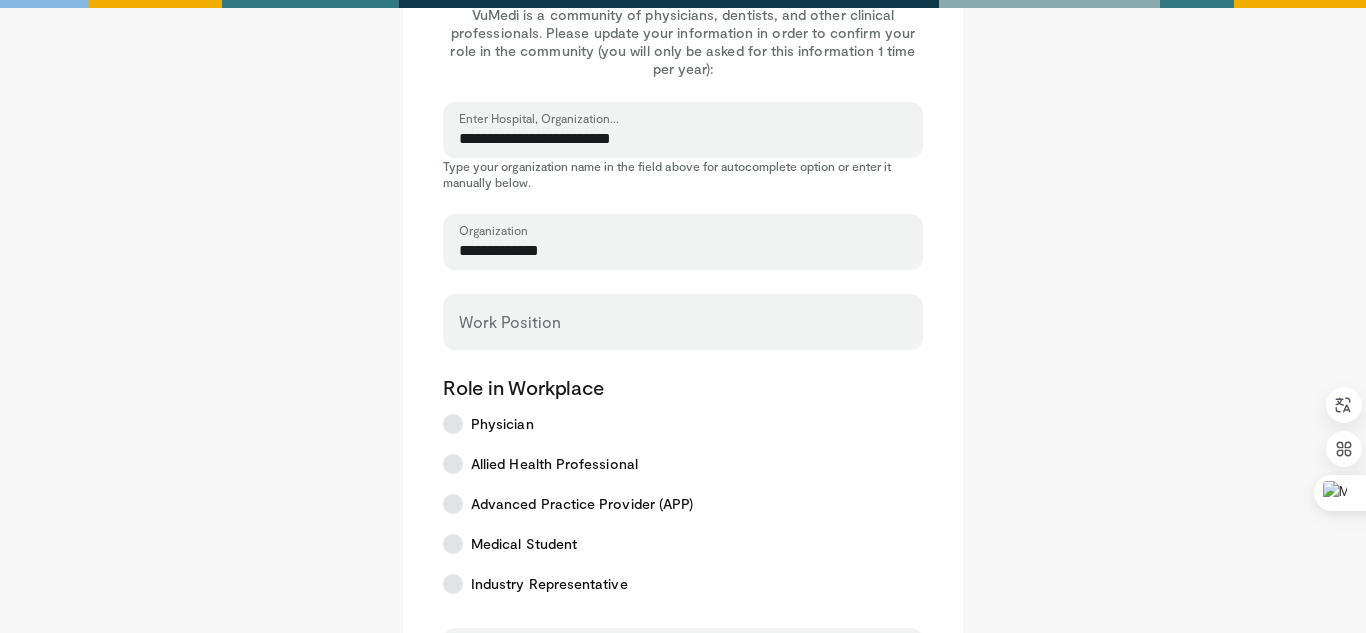 type on "**********" 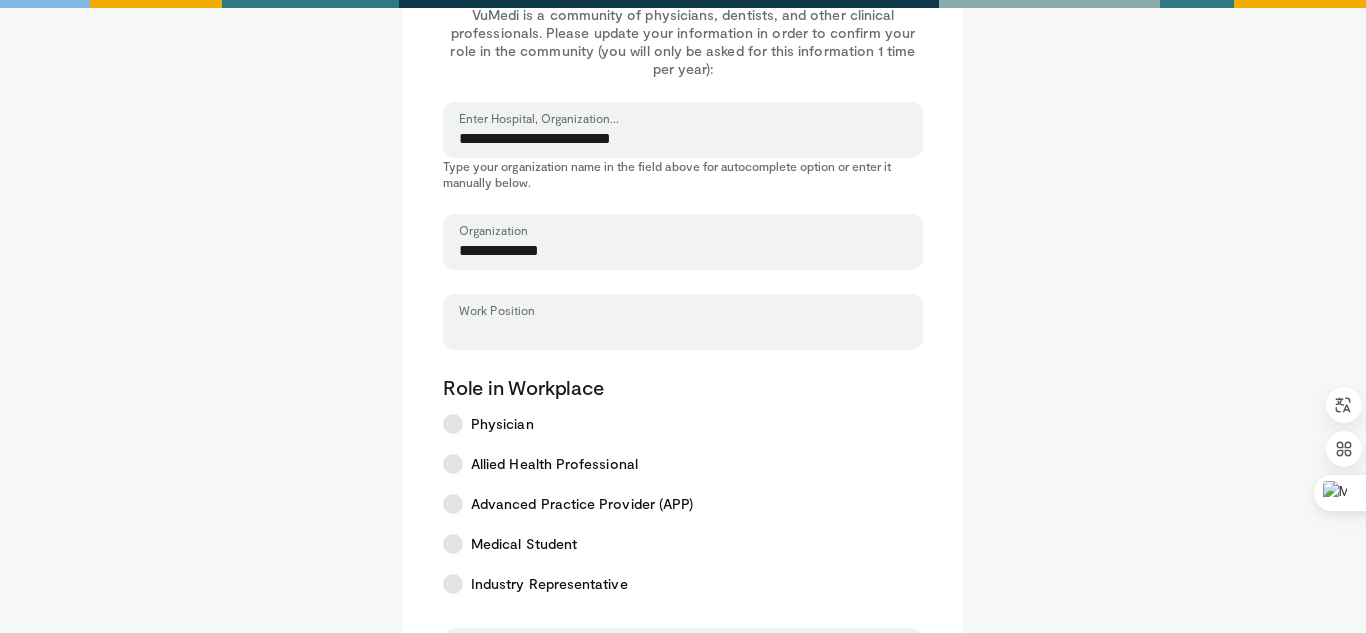 click on "Work Position" at bounding box center (683, 331) 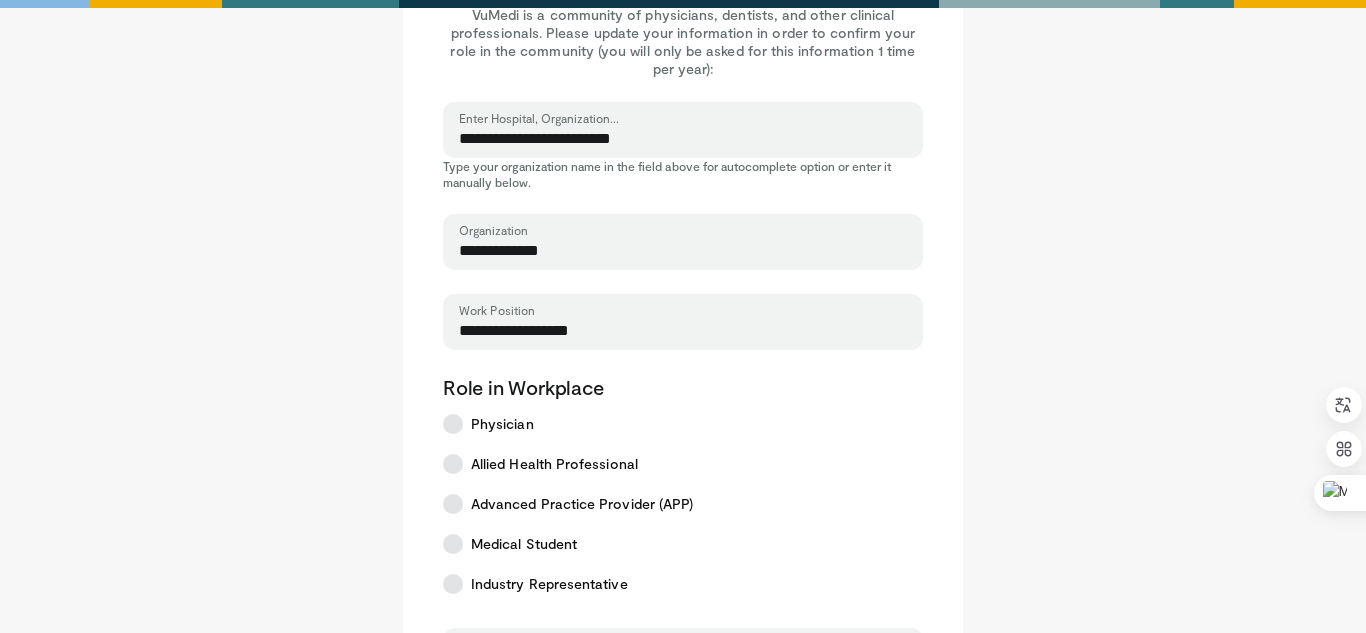 type on "**********" 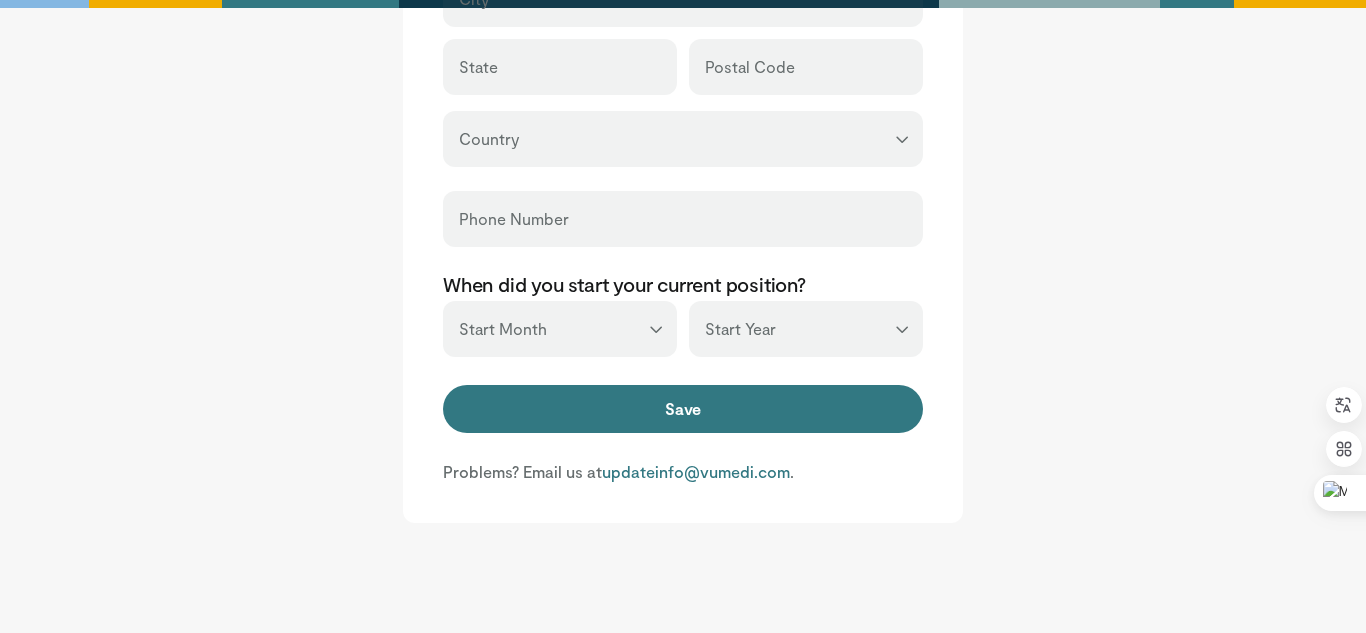 scroll, scrollTop: 842, scrollLeft: 0, axis: vertical 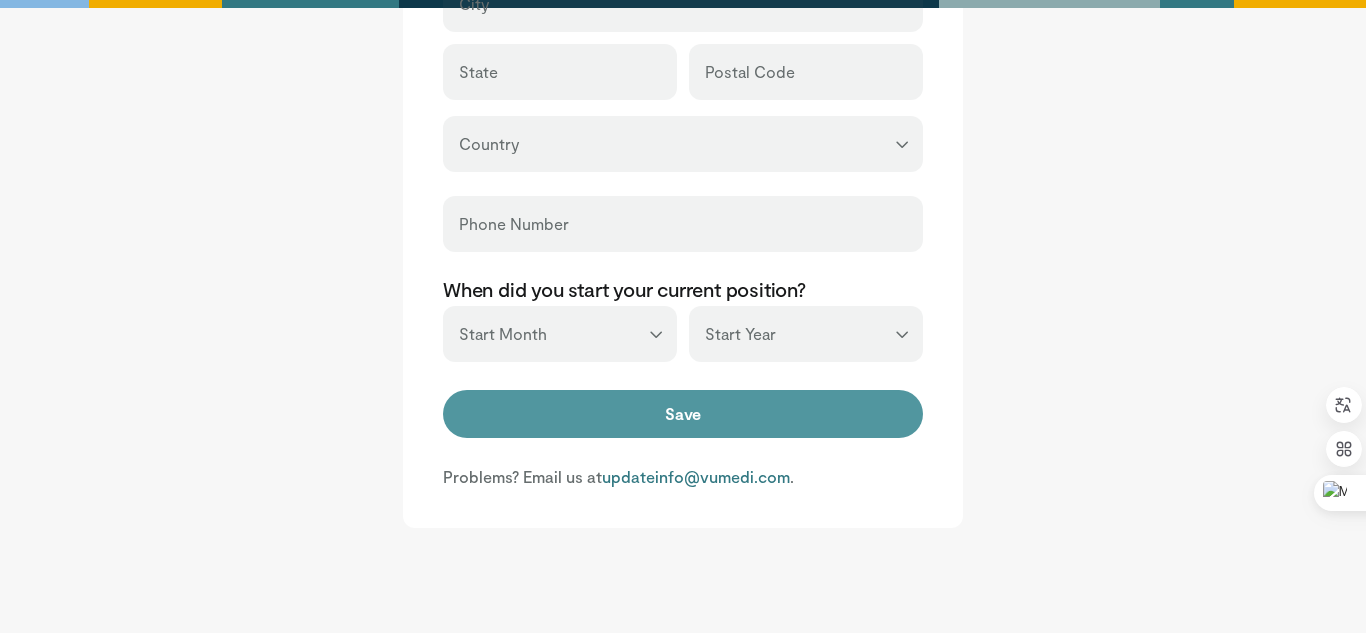 click on "Save" at bounding box center (683, 414) 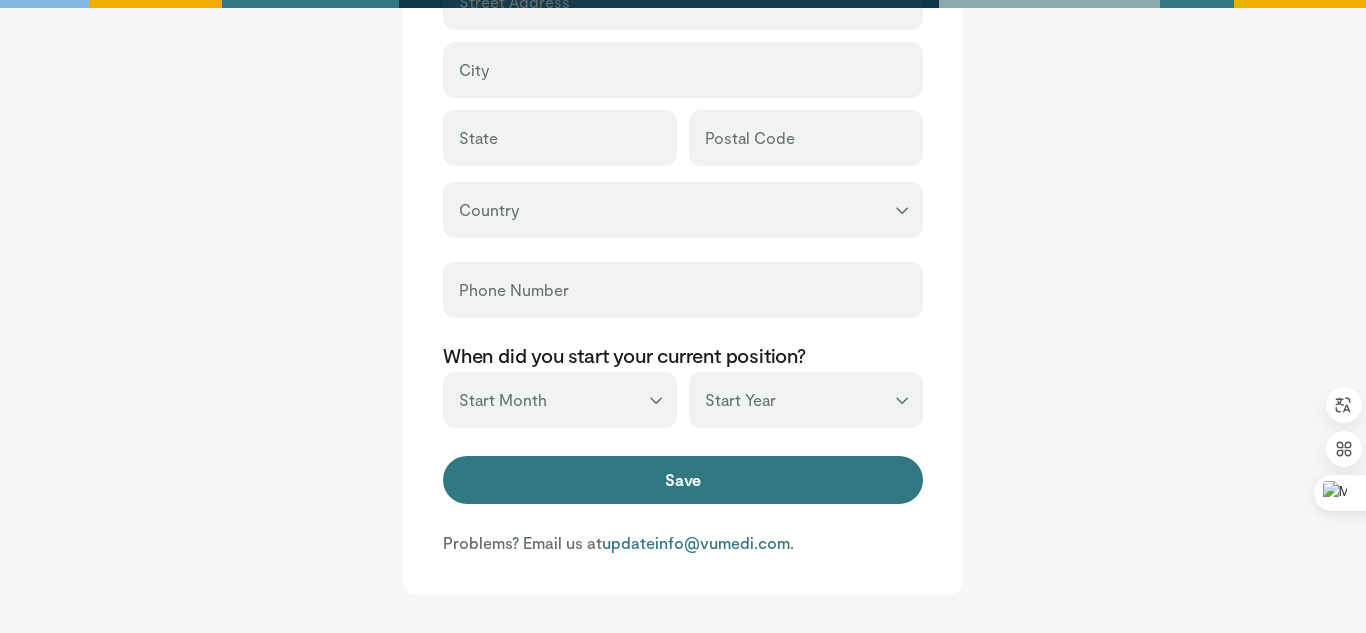 click on "**********" at bounding box center (683, -67) 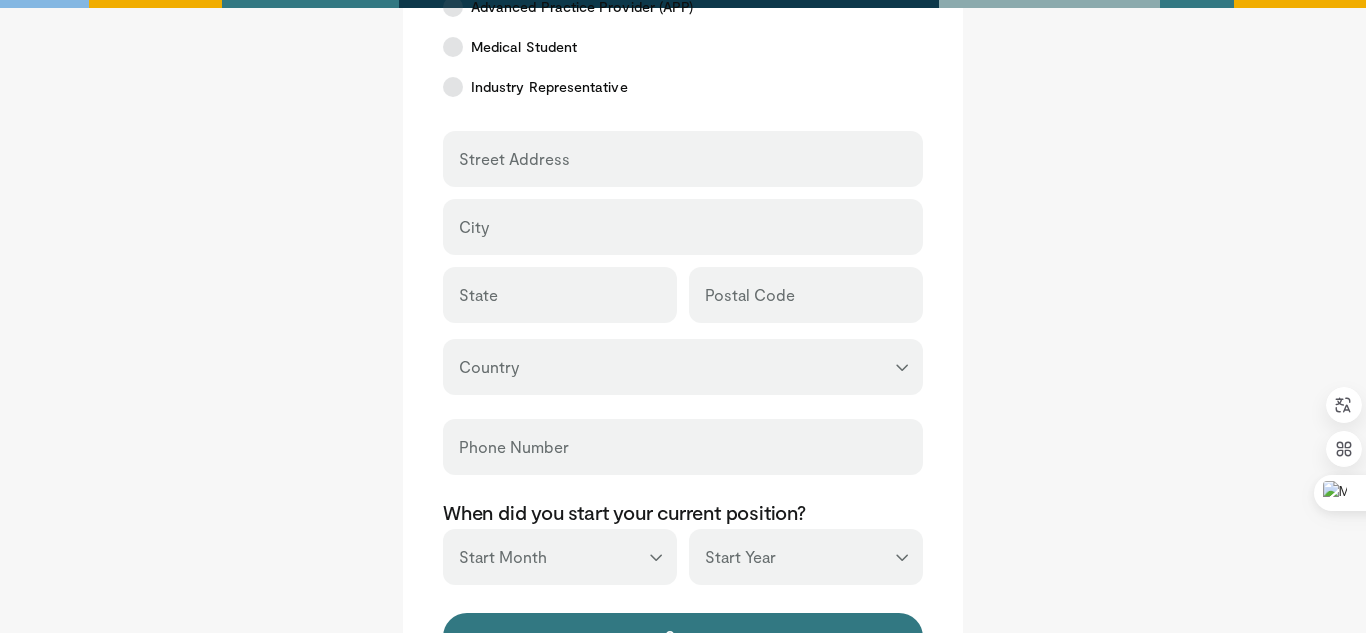 scroll, scrollTop: 616, scrollLeft: 0, axis: vertical 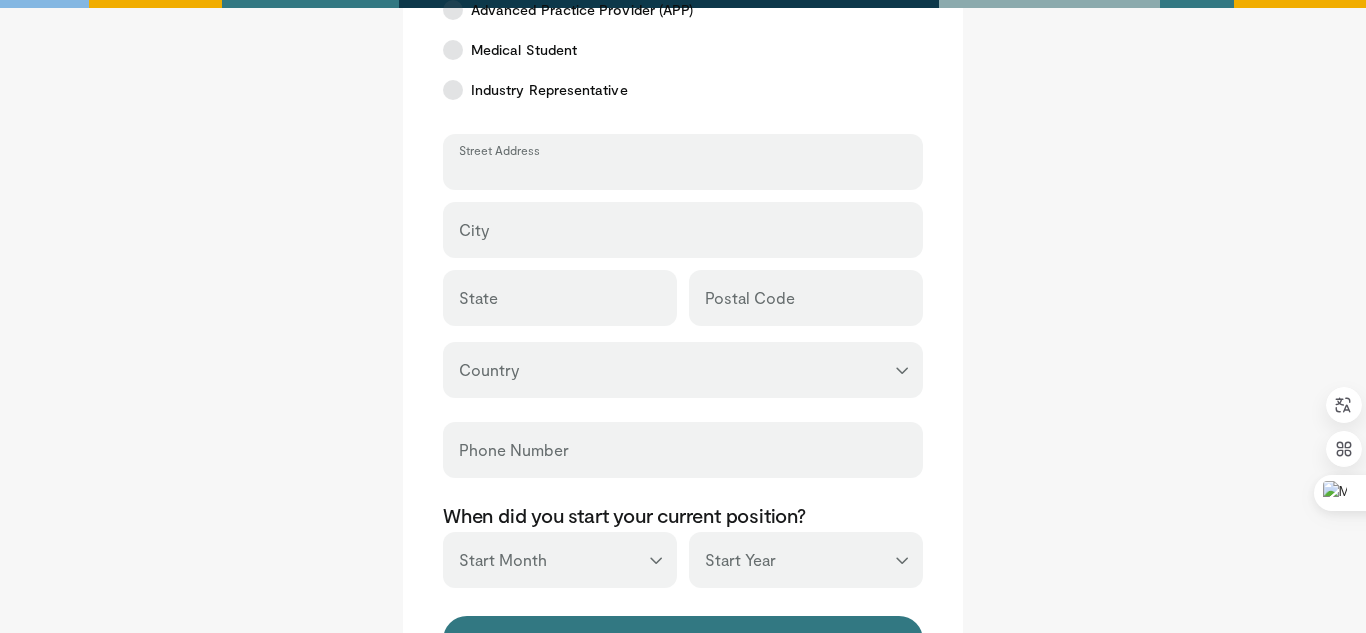 click on "Street Address" at bounding box center (683, 171) 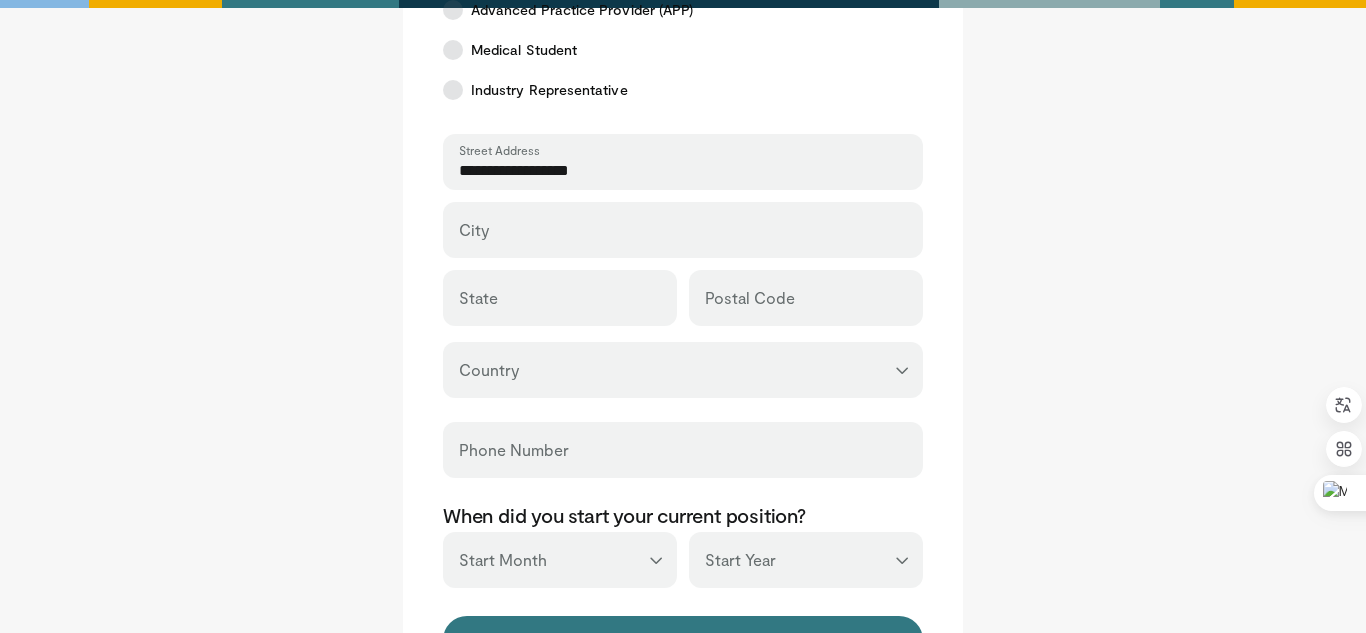 type on "**********" 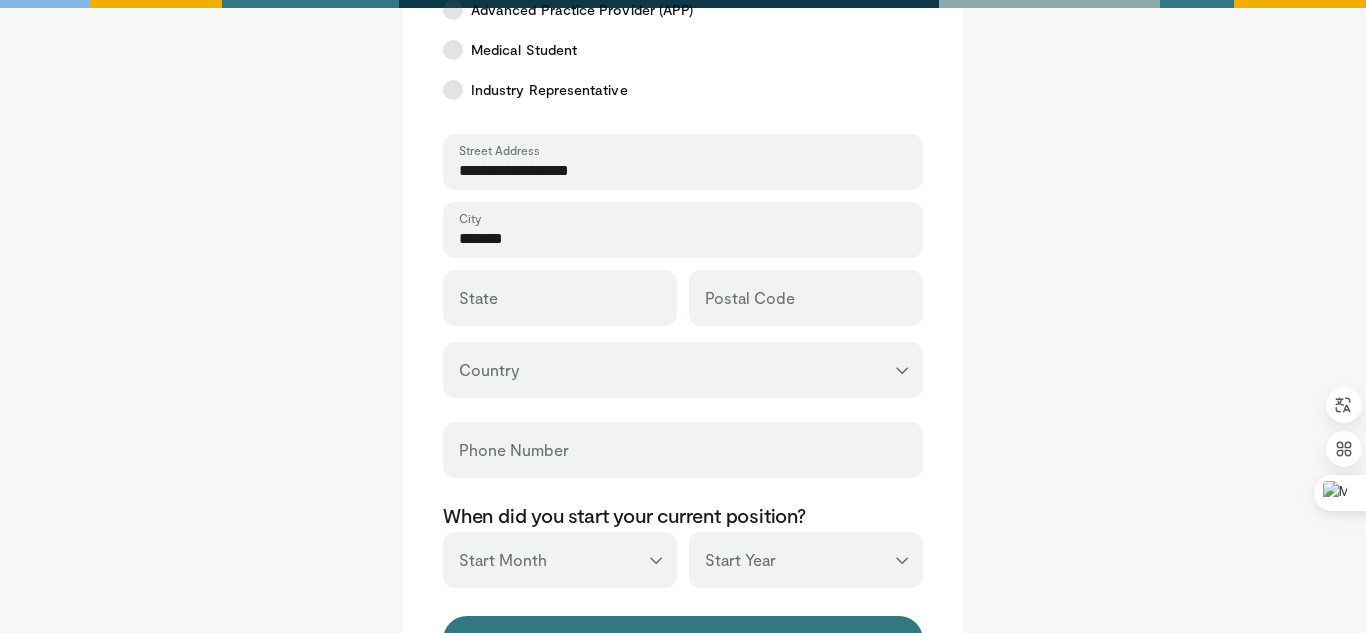 type on "*******" 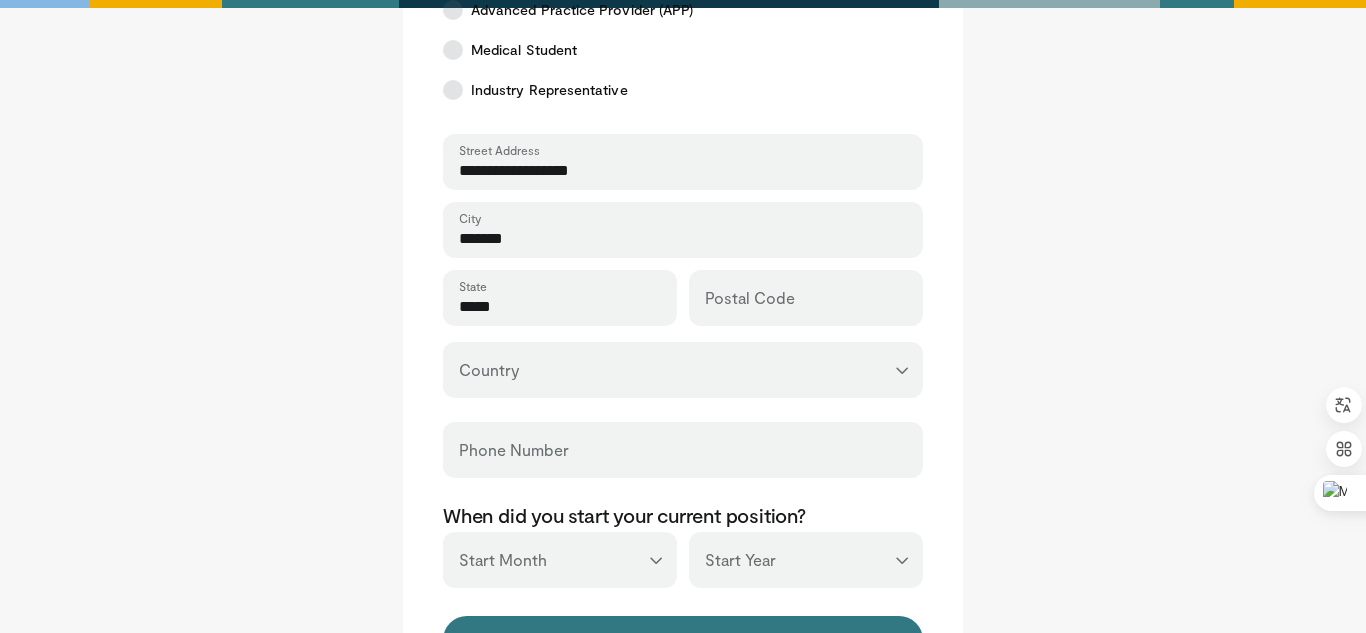 type on "*****" 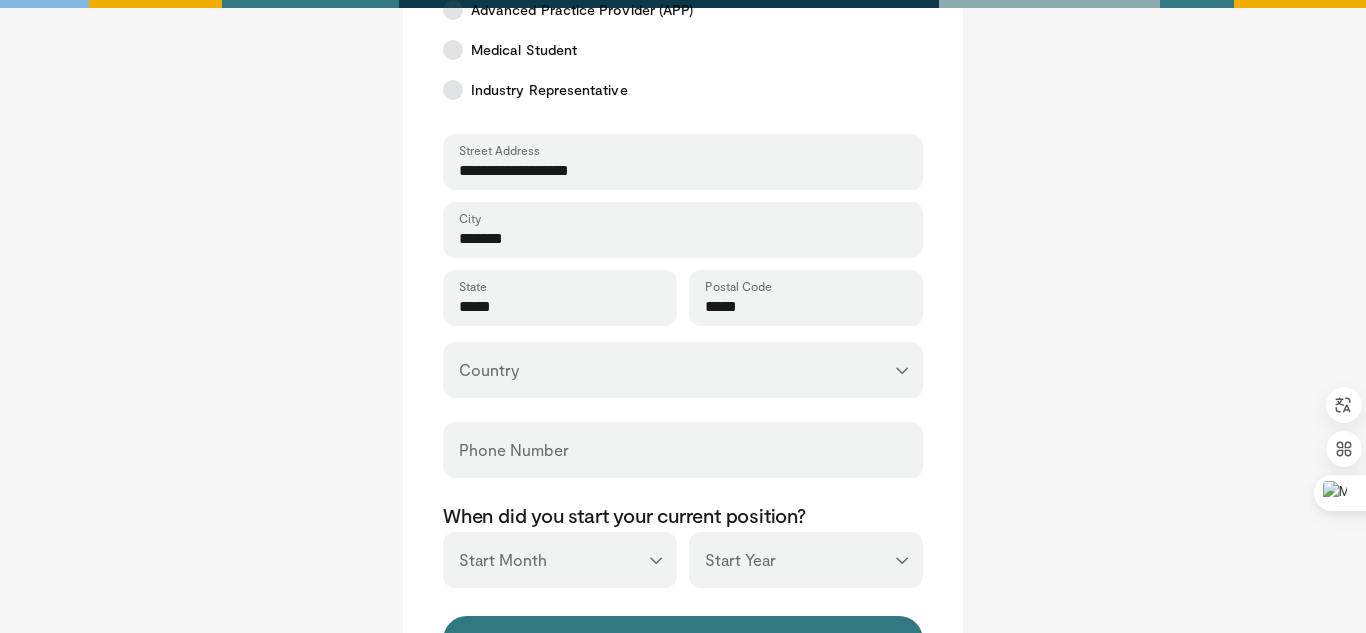type on "*****" 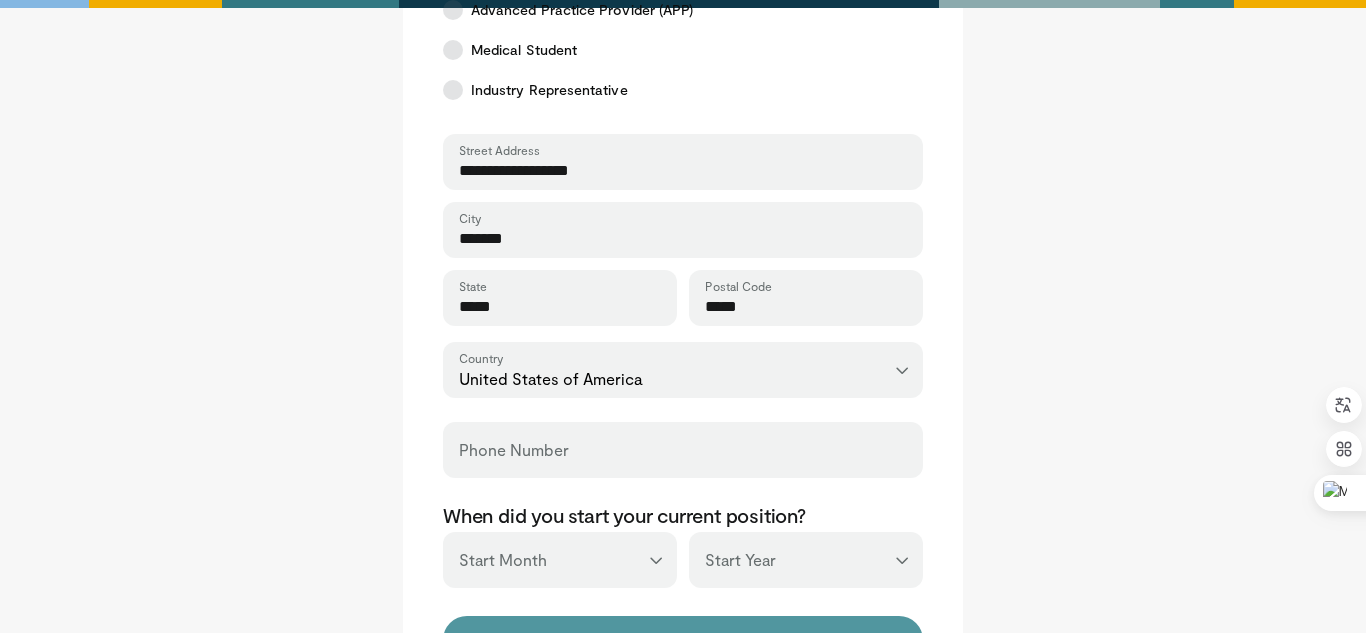 click on "Save" at bounding box center (683, 640) 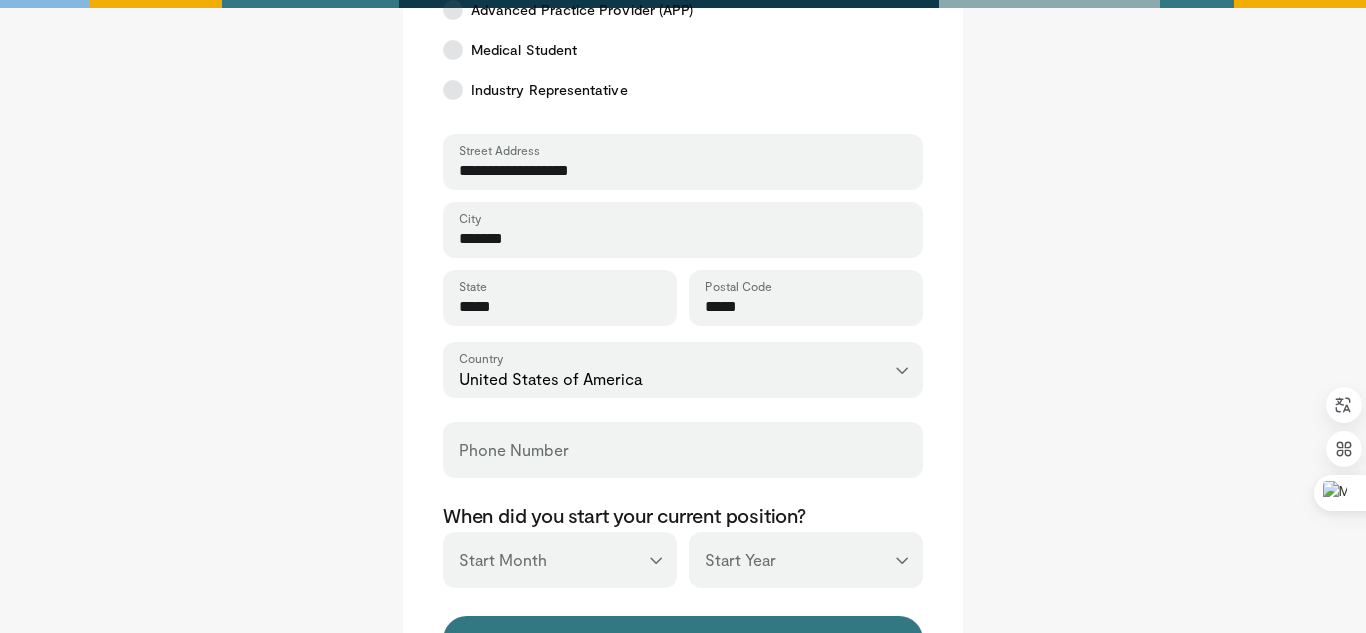 click on "Phone Number" at bounding box center (683, 450) 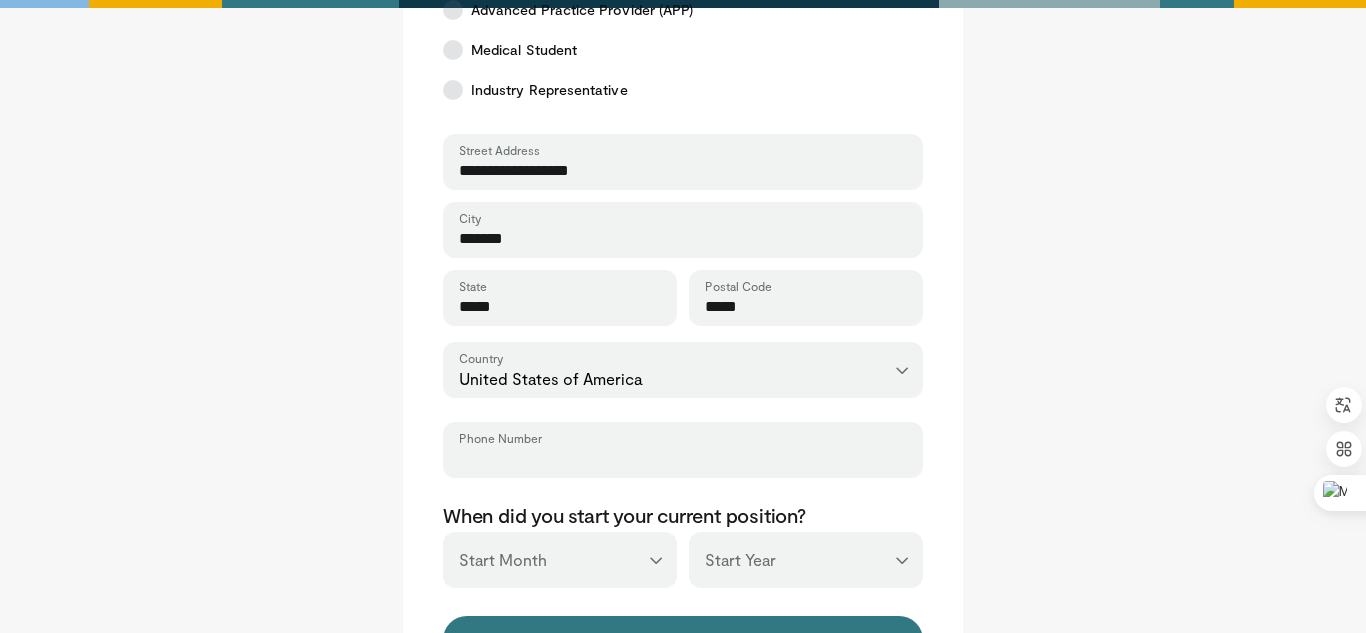 click on "Phone Number" at bounding box center (683, 459) 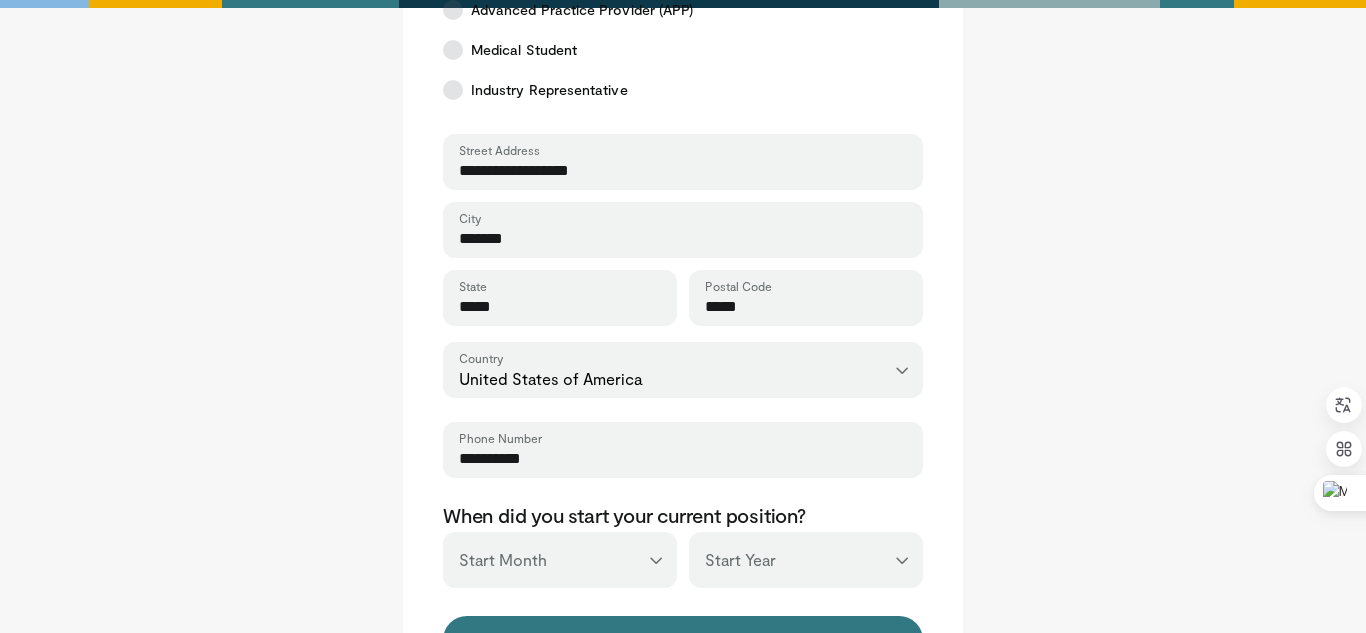 type on "**********" 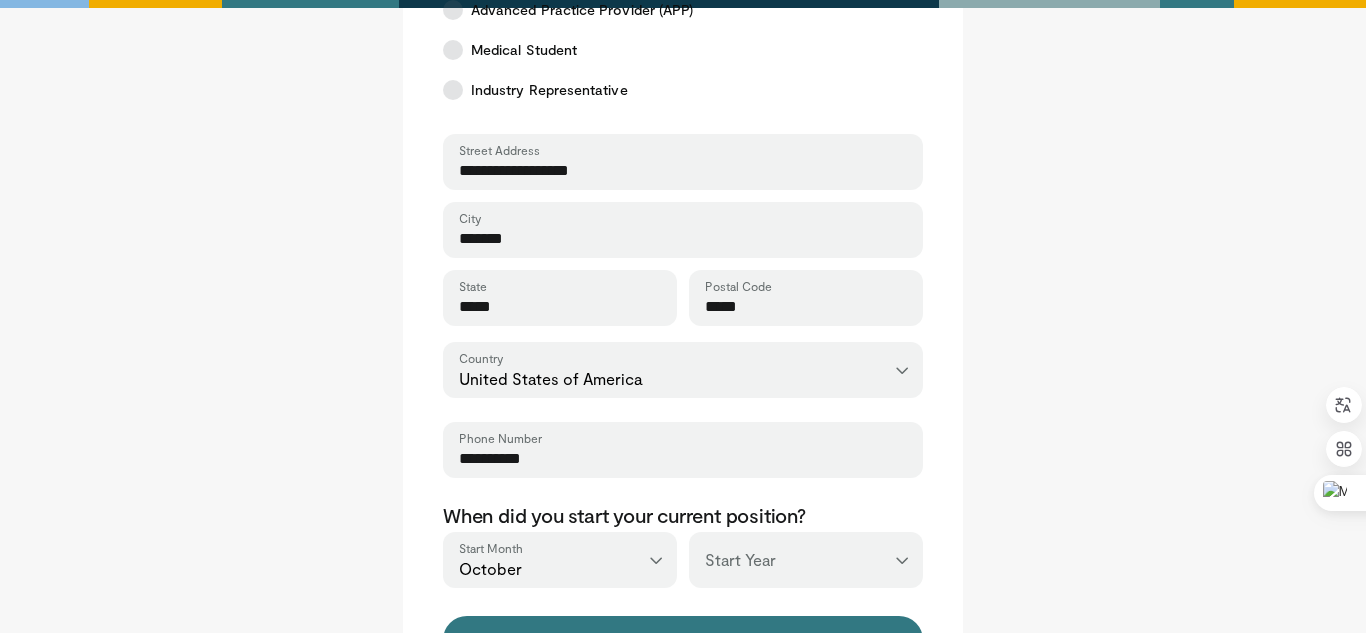 click on "***
****
****
****
****
****
****
****
****
****
****
****
****
****
****
****
****
****
****
****
****
****
****
****
****
****
****
****
****
**** **** **** **** ****" at bounding box center (806, 560) 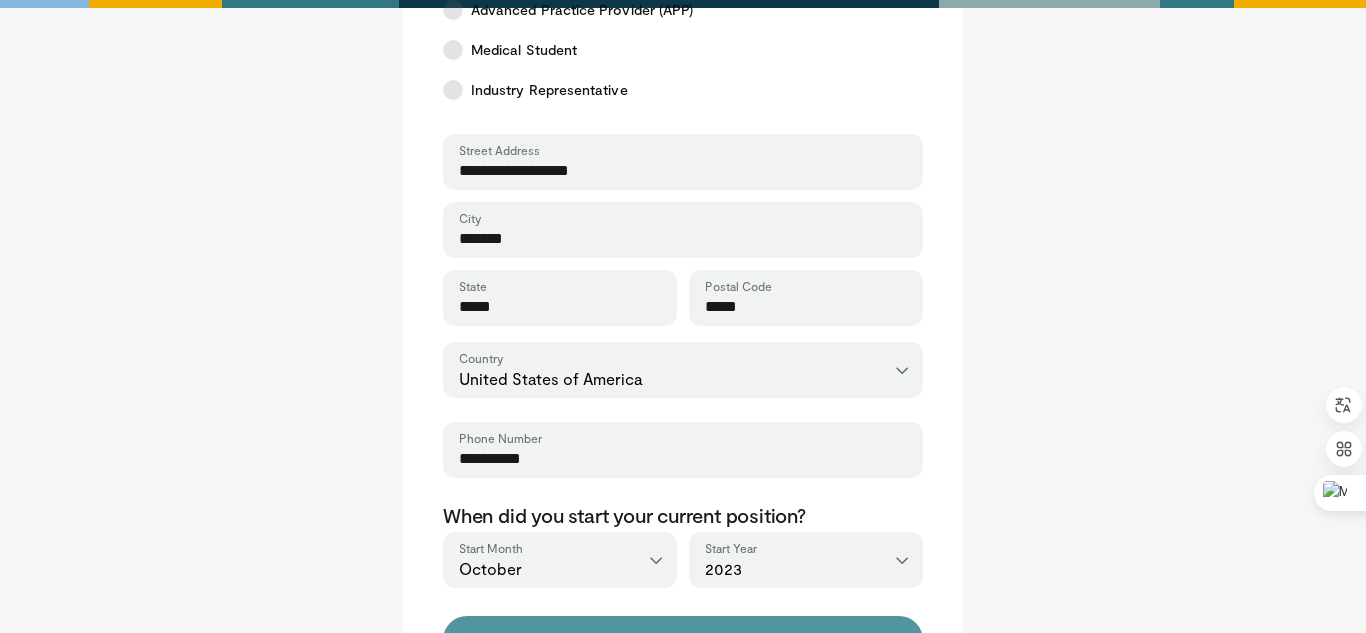 click on "Save" at bounding box center (683, 640) 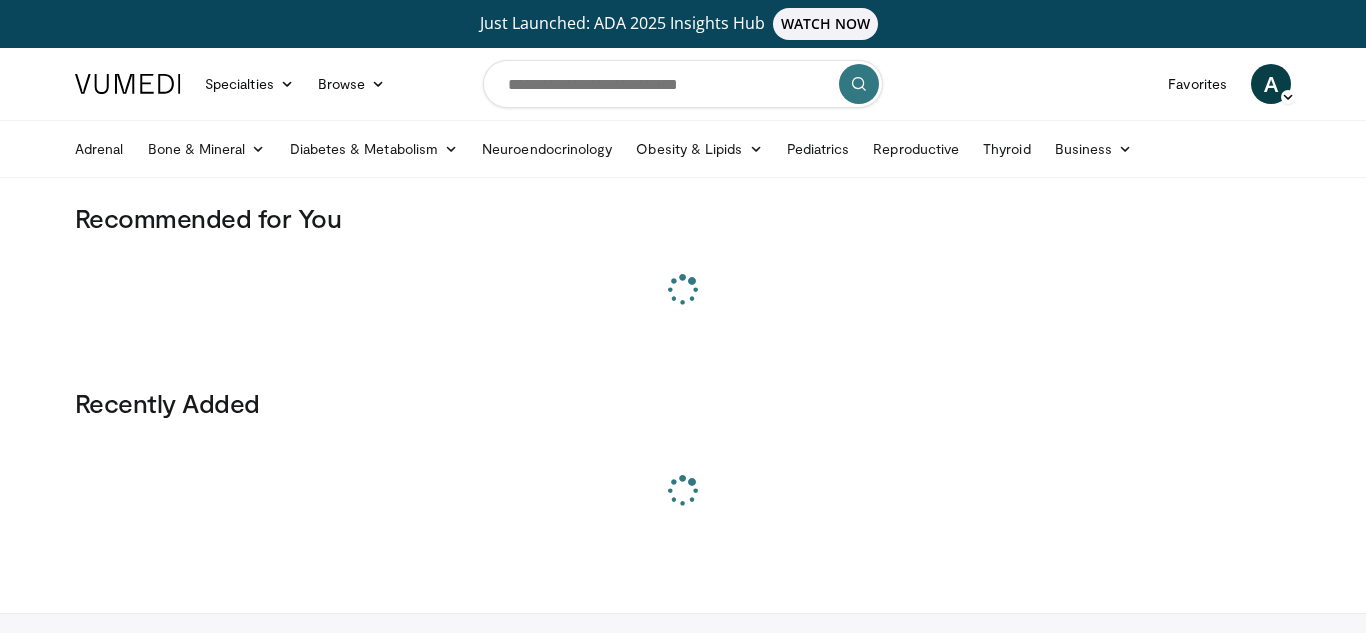 scroll, scrollTop: 0, scrollLeft: 0, axis: both 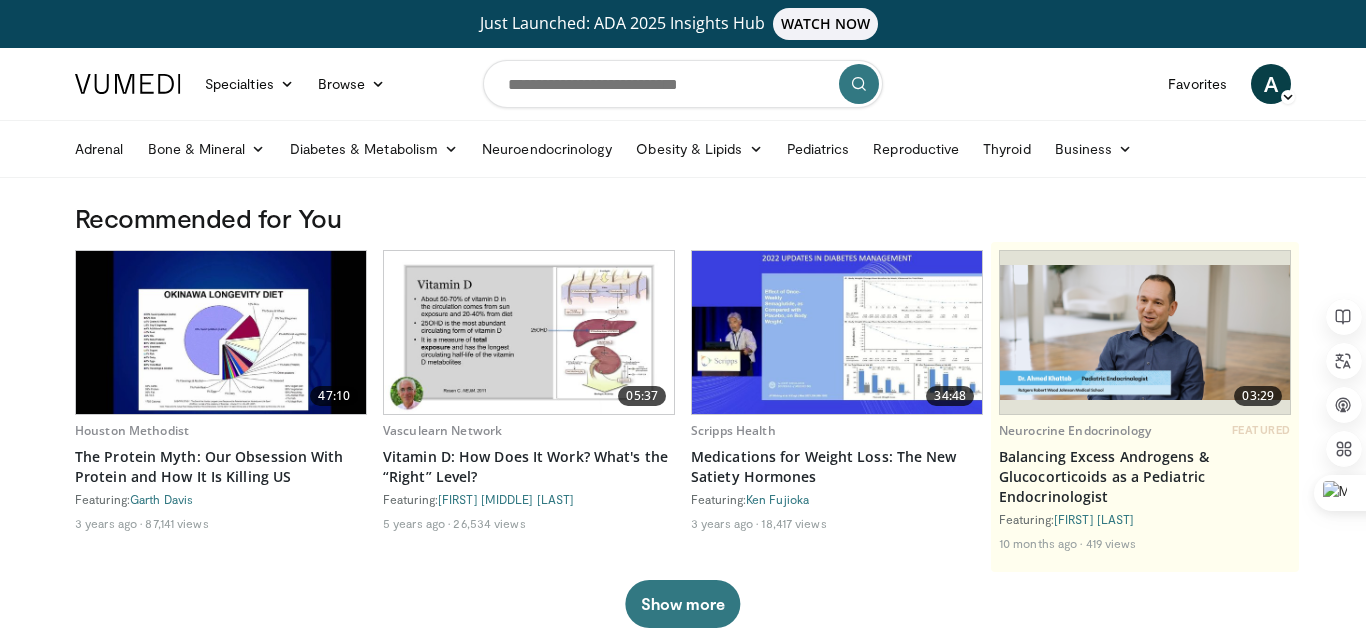 click on "Recommended for You" at bounding box center [683, 218] 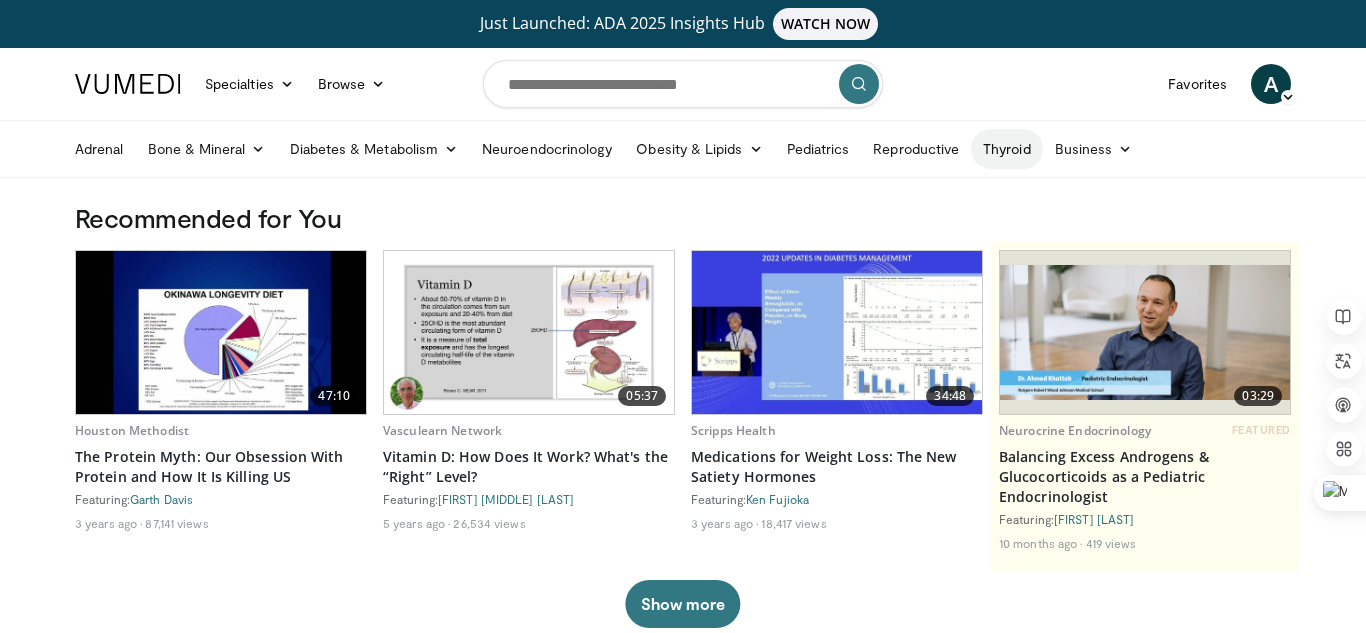 click on "Thyroid" at bounding box center (1007, 149) 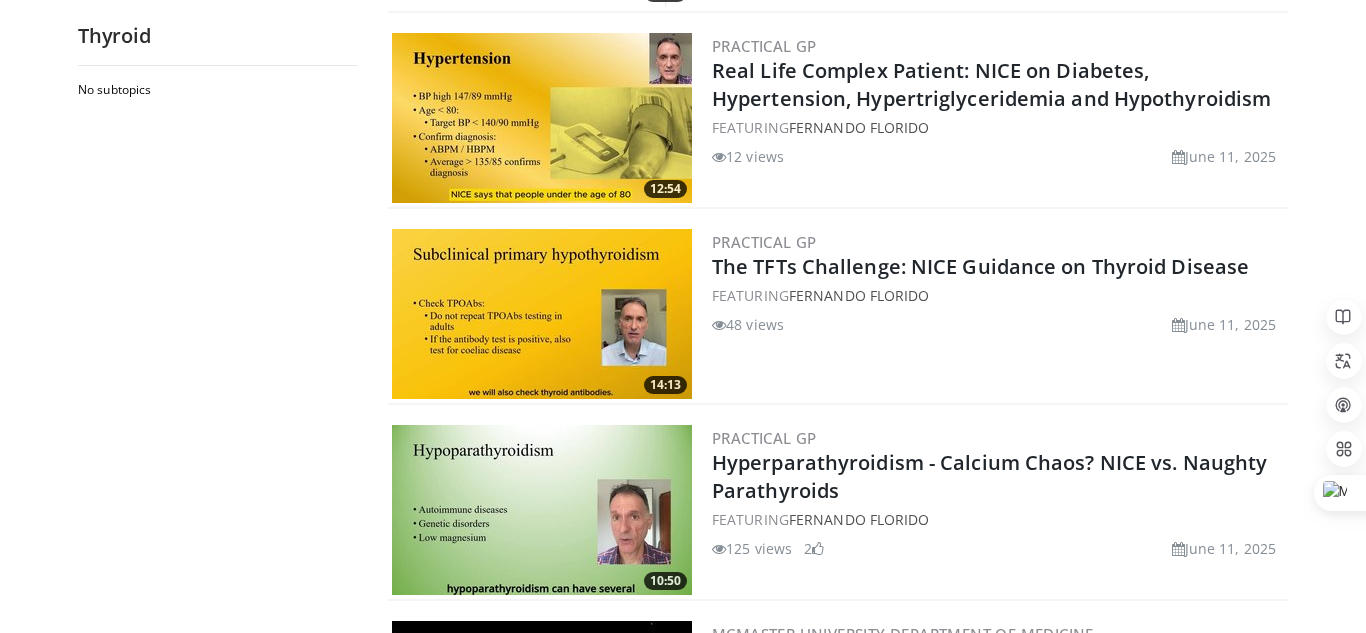 scroll, scrollTop: 2749, scrollLeft: 0, axis: vertical 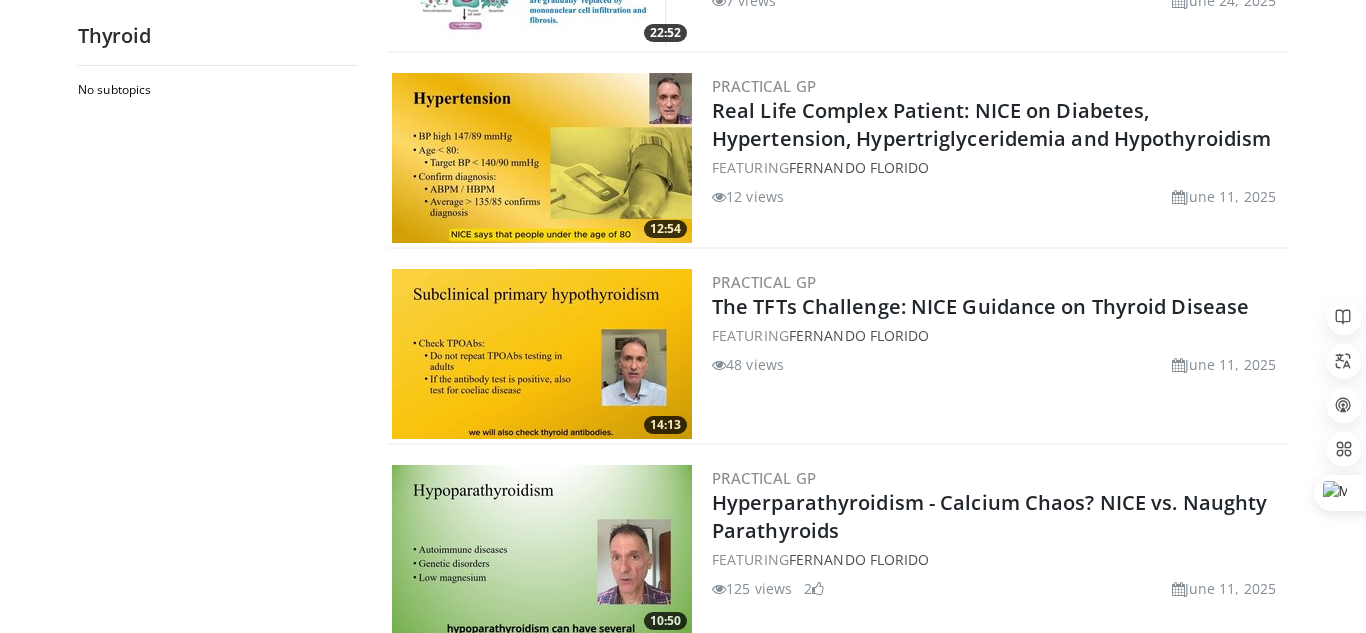 click on "No subtopics" at bounding box center [218, 347] 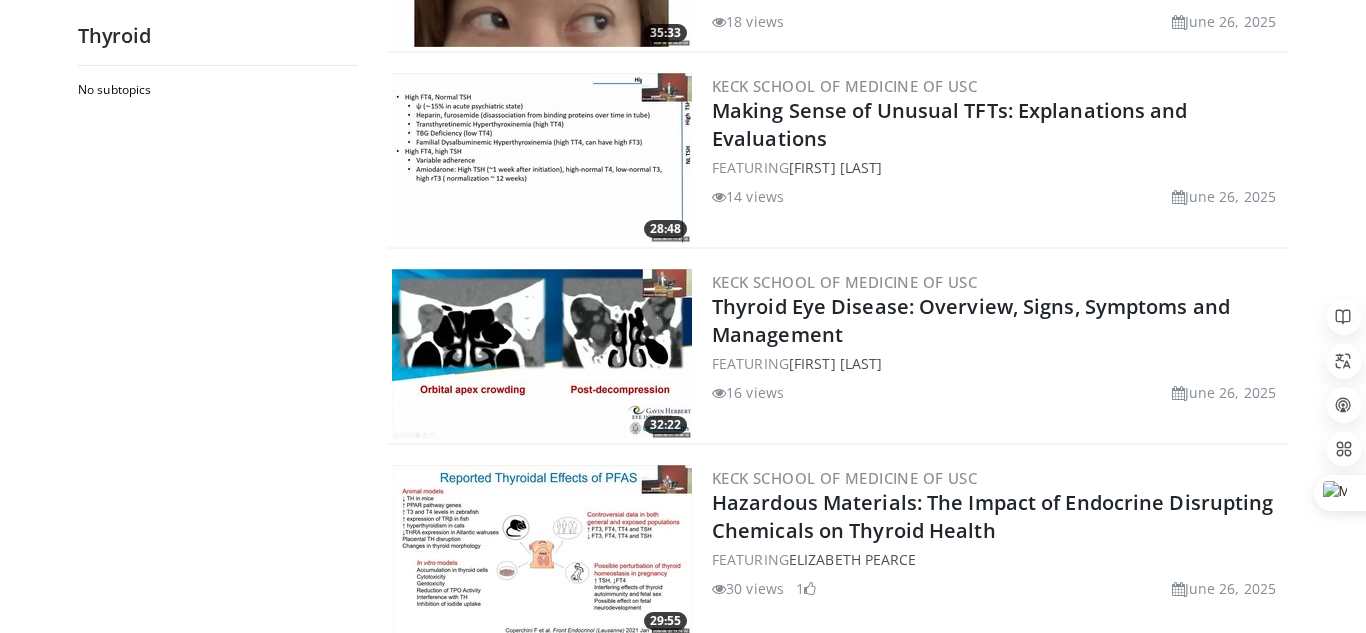 scroll, scrollTop: 749, scrollLeft: 0, axis: vertical 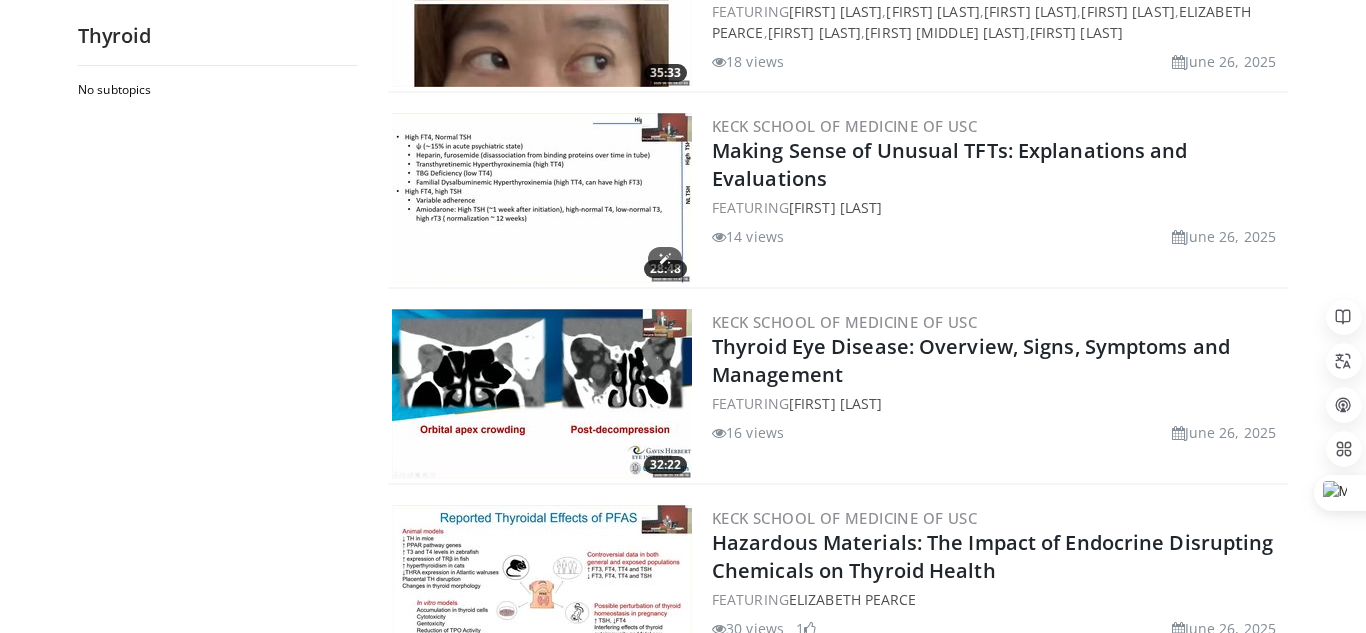 click at bounding box center (542, 198) 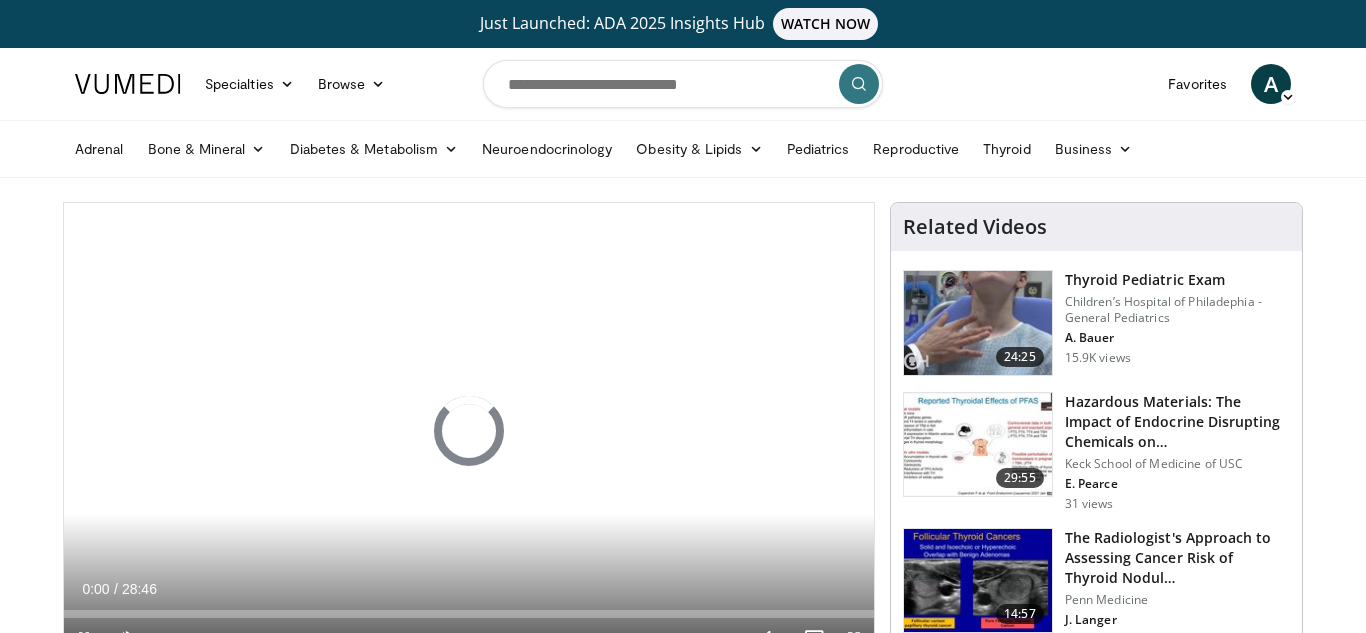 scroll, scrollTop: 40, scrollLeft: 0, axis: vertical 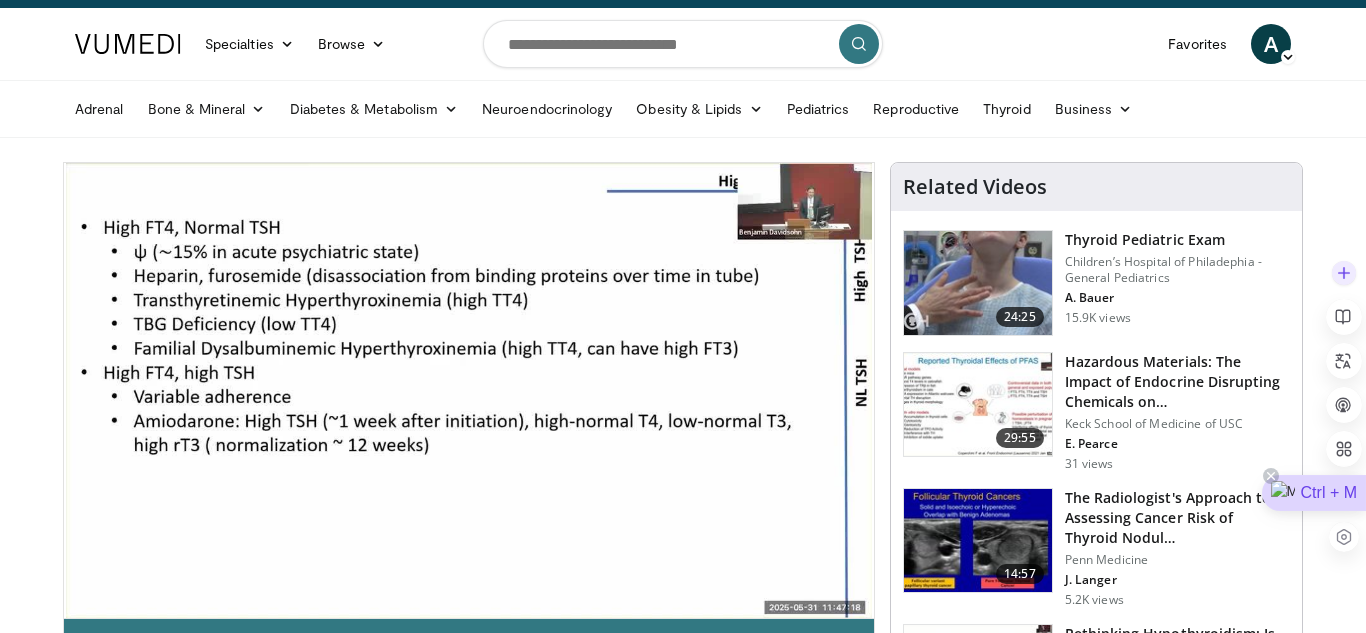 click on "Ctrl + M" at bounding box center [1314, 493] 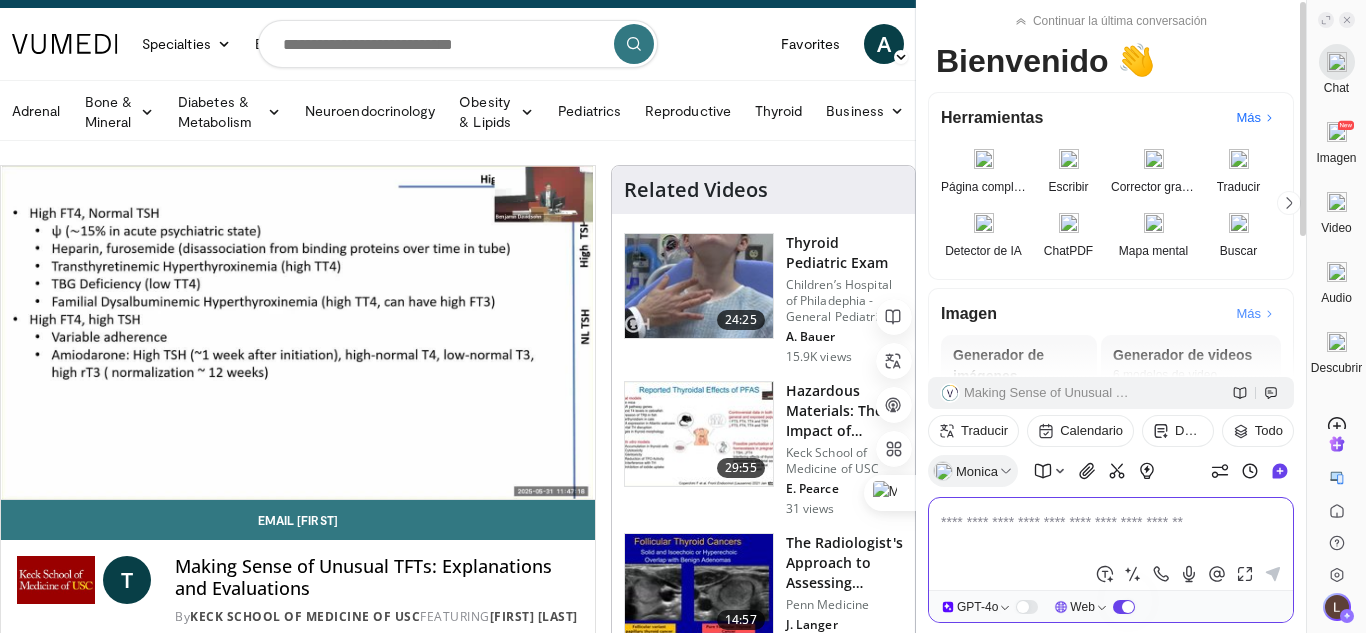 click 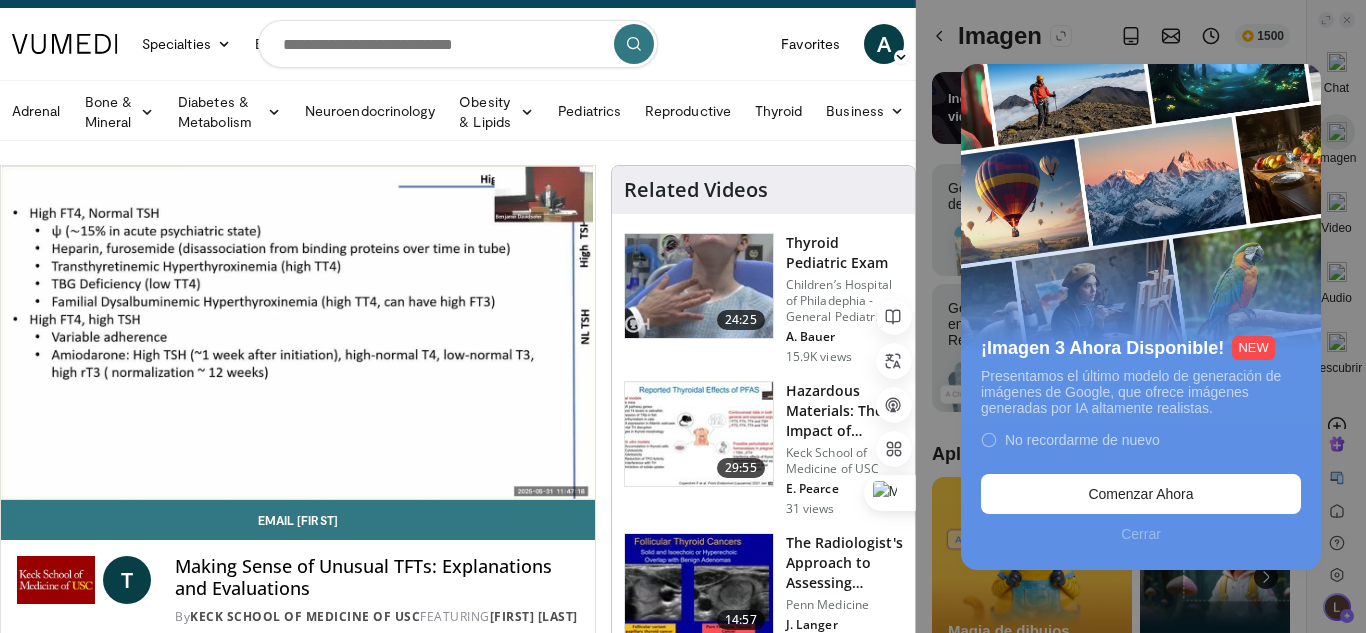 click on "Cerrar" at bounding box center [1141, 534] 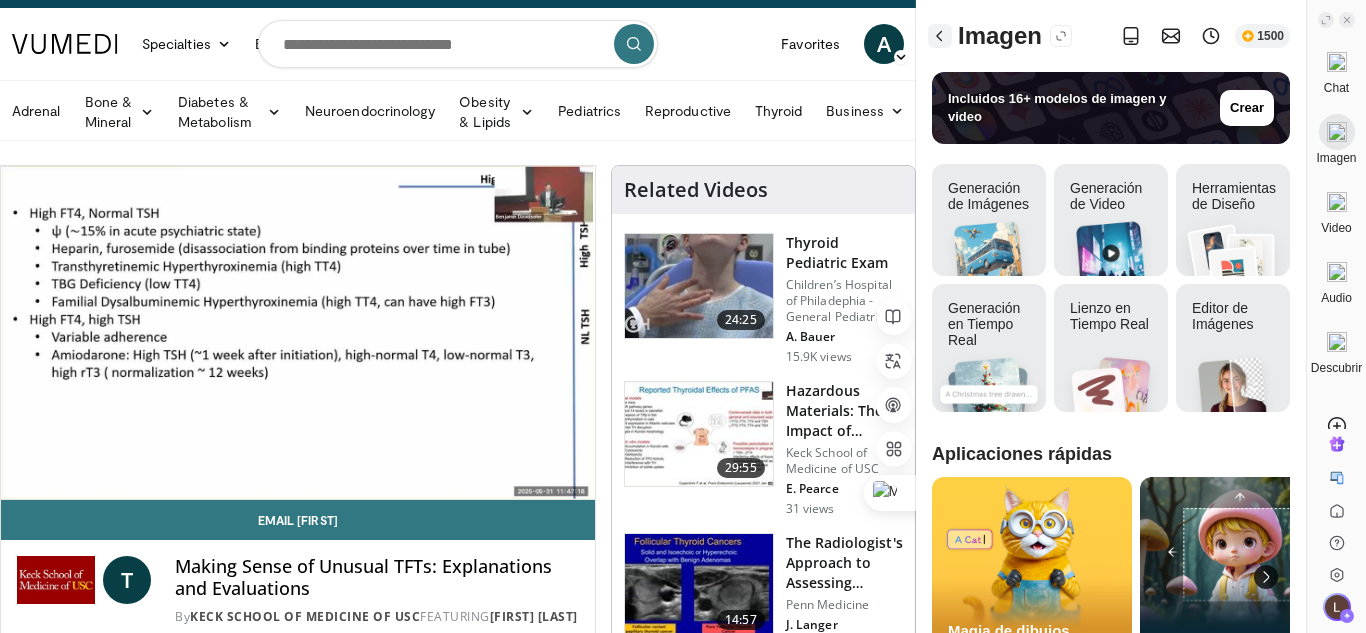 click 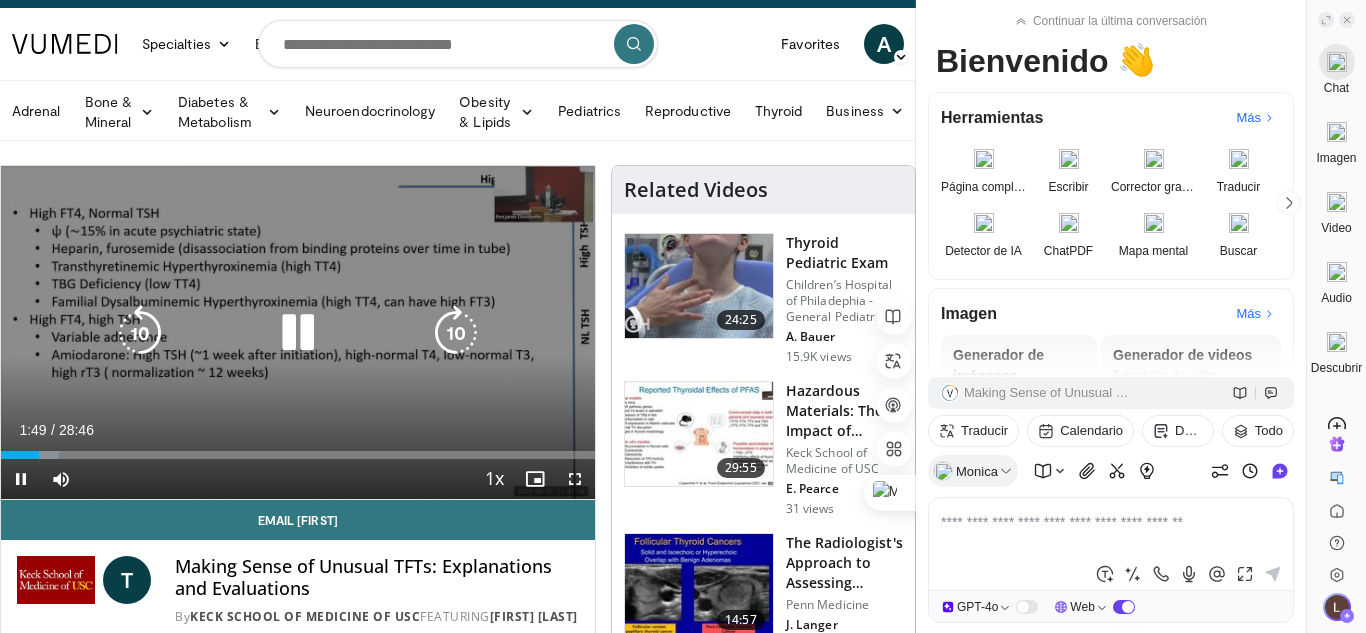 click at bounding box center (298, 333) 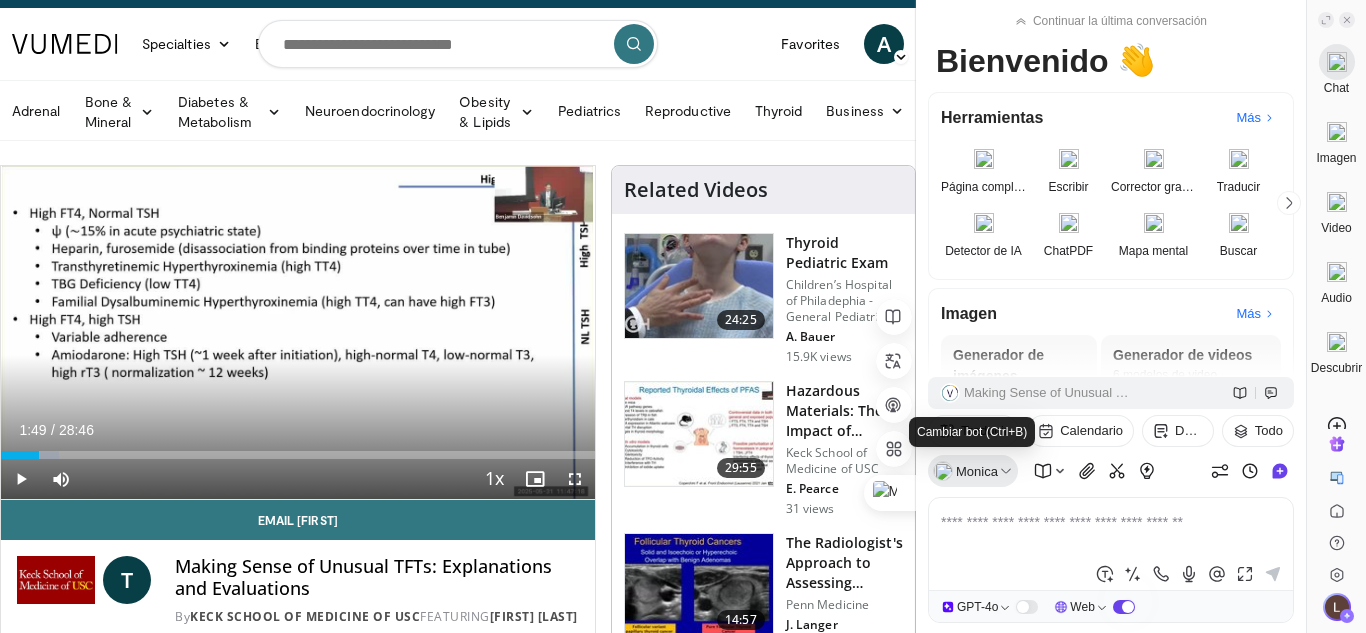 click 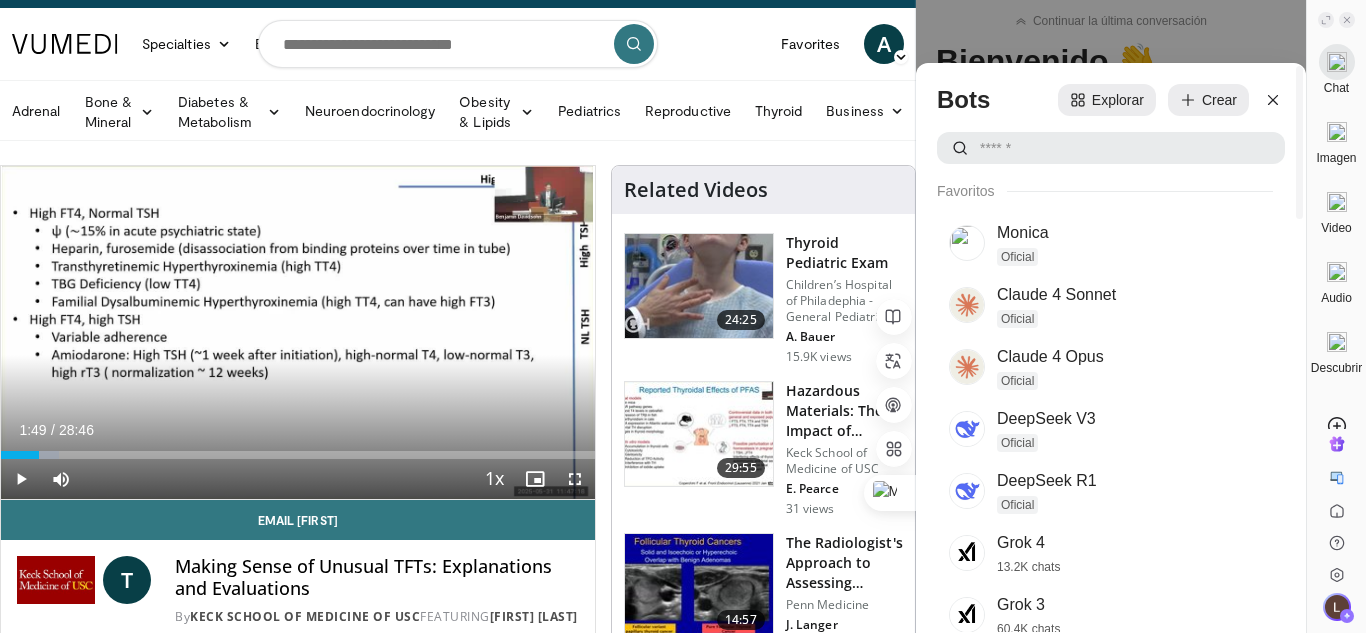 click on "DeepSeek R1" at bounding box center [1047, 480] 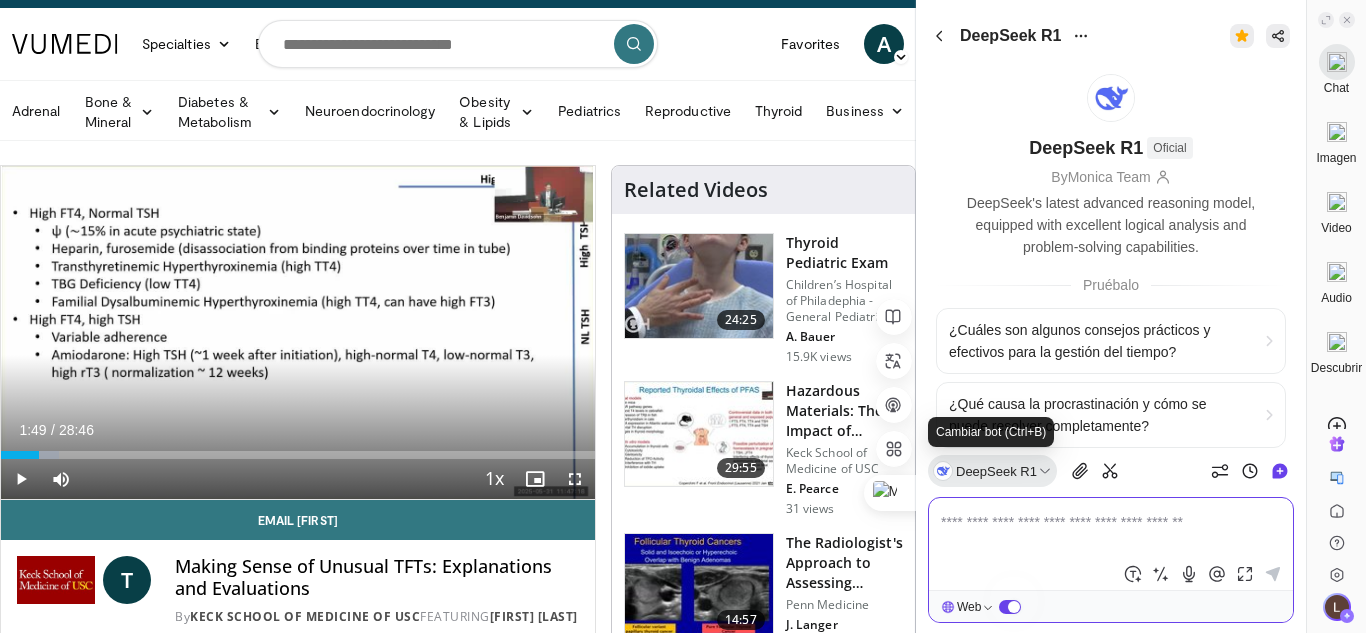 click 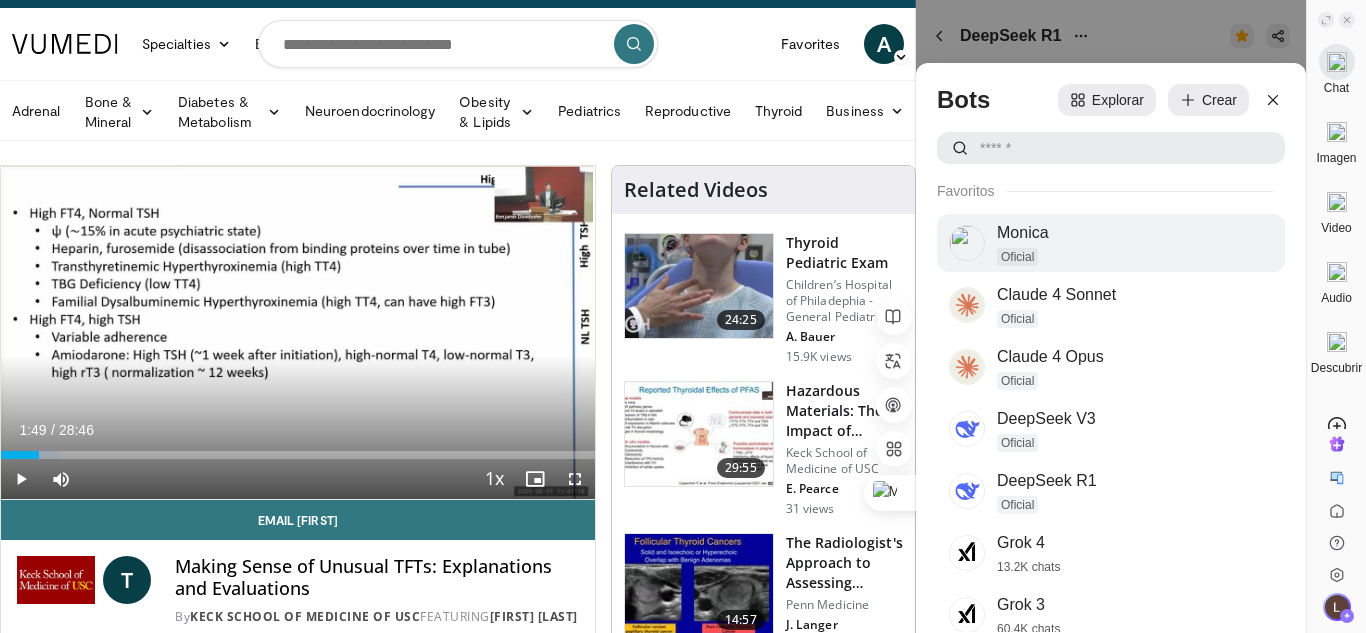 click on "Monica" at bounding box center (1129, 233) 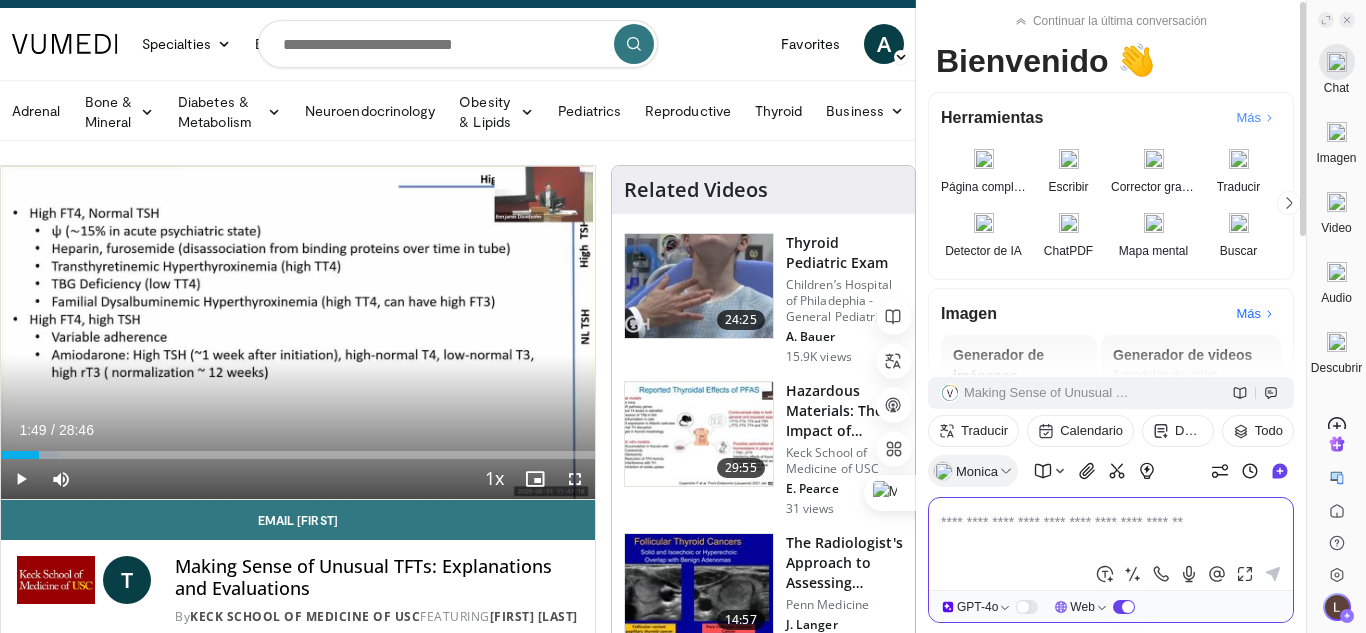 click on "Más" at bounding box center [1252, 118] 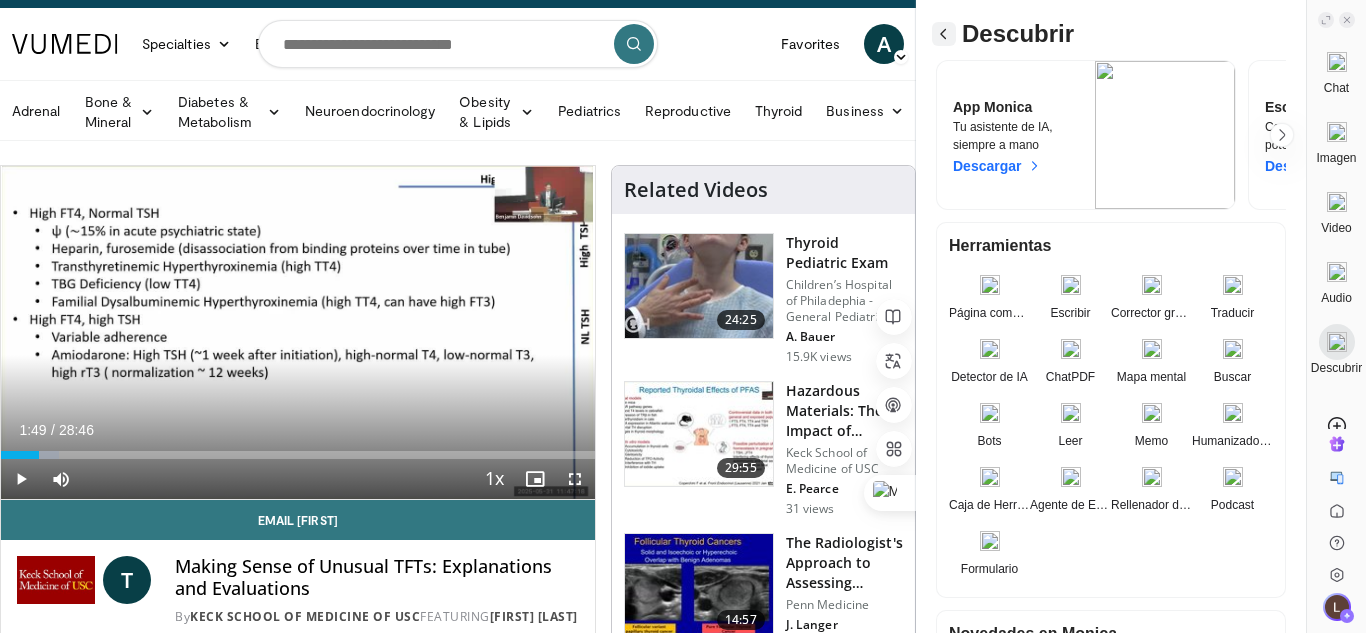 click 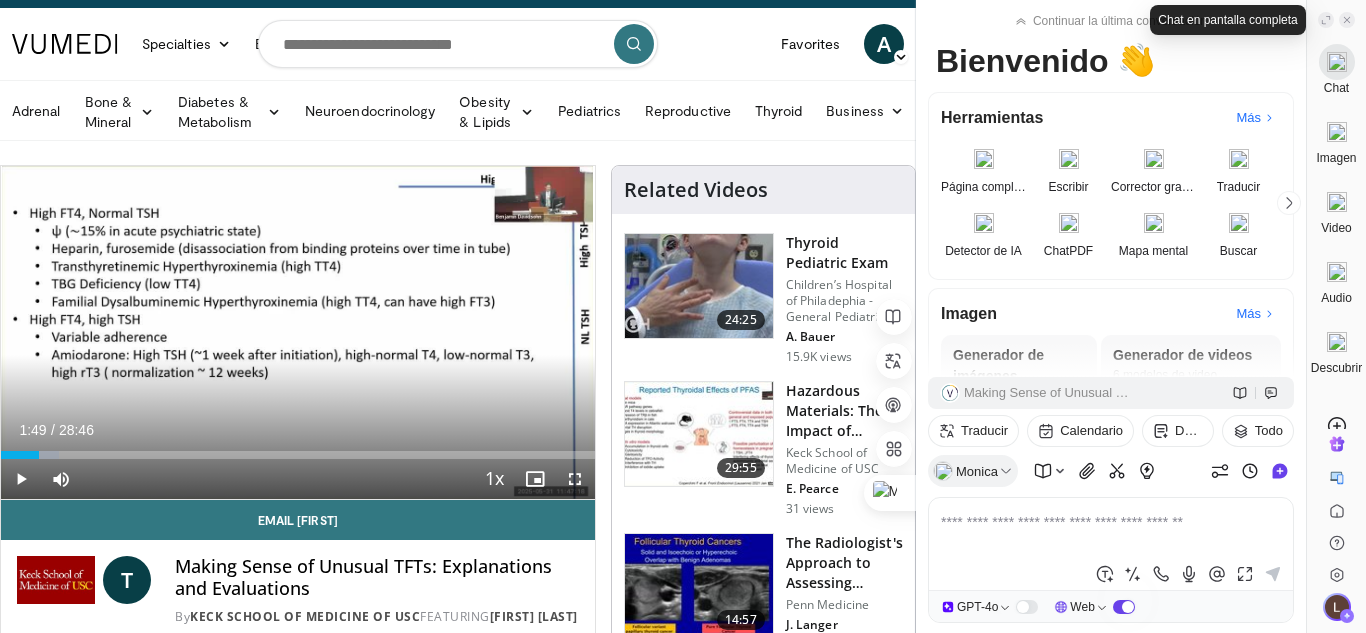 click 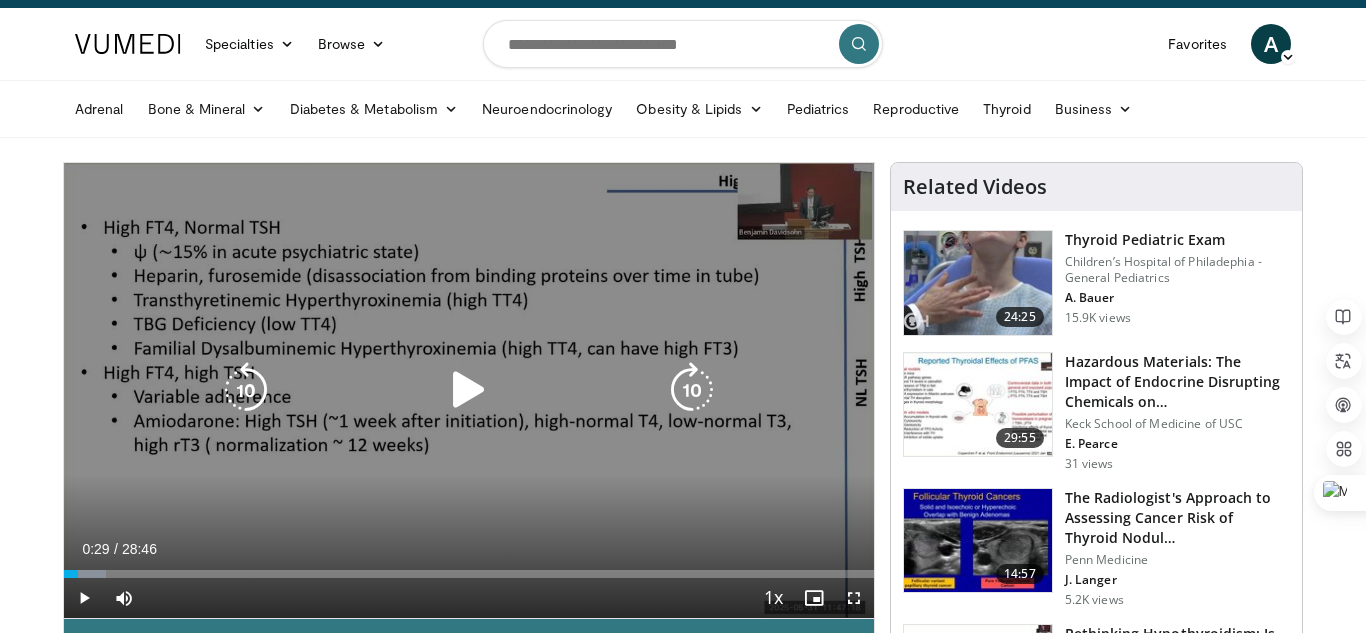 click at bounding box center (469, 390) 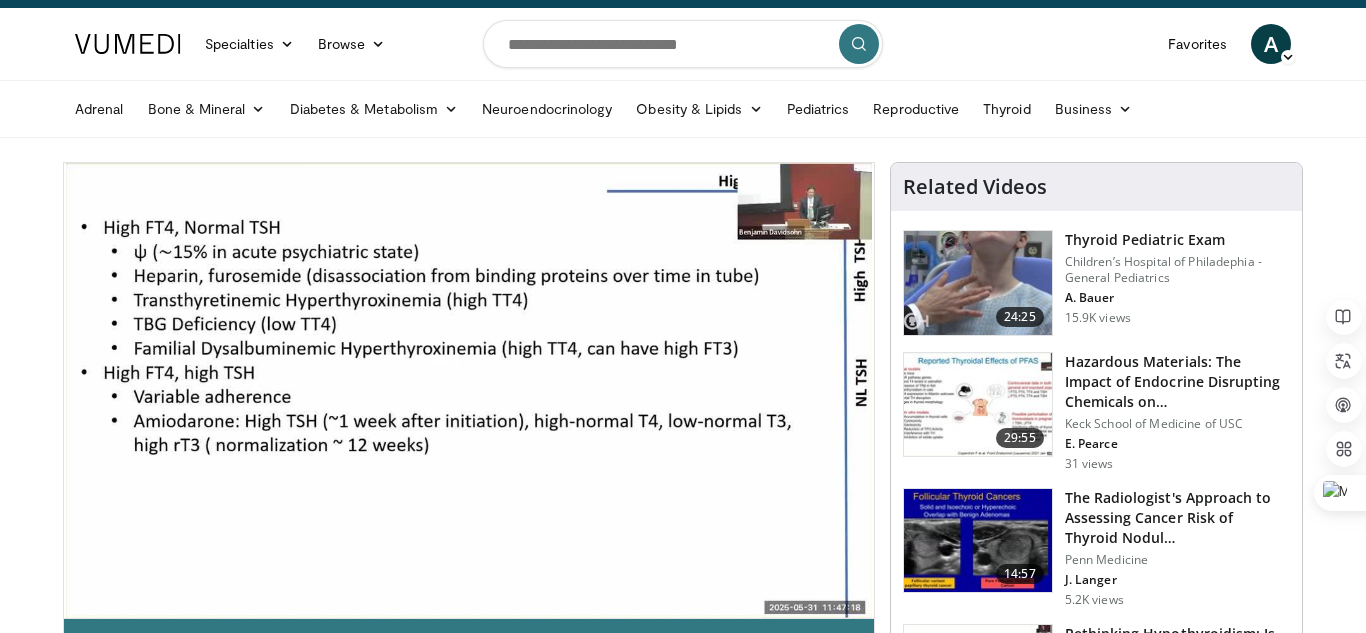 click on "80 seconds
Tap to unmute" at bounding box center [469, 390] 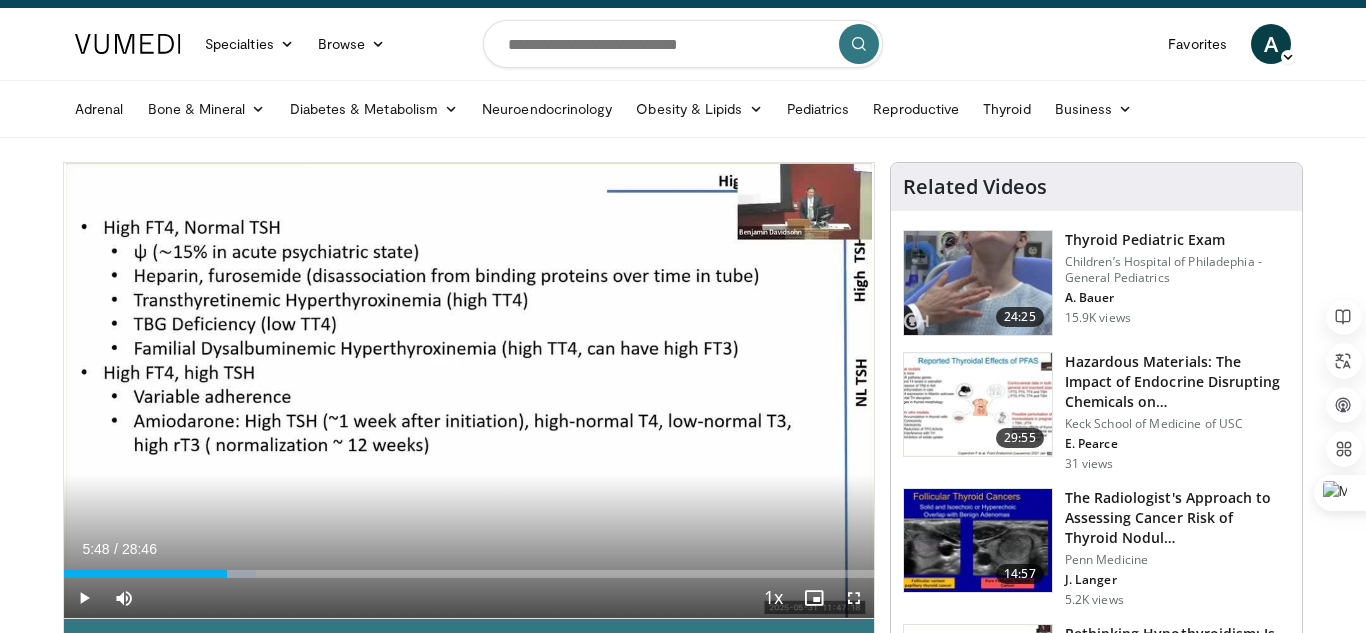 click on "80 seconds
Tap to unmute" at bounding box center (469, 390) 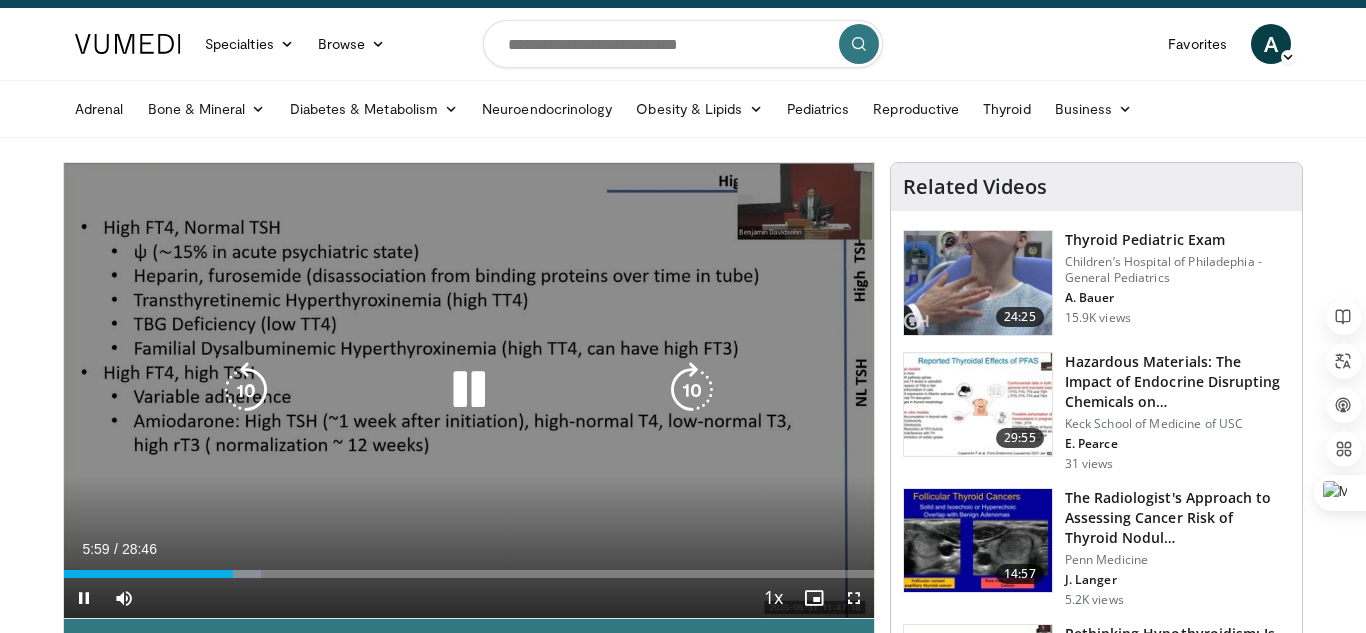 click on "80 seconds
Tap to unmute" at bounding box center (469, 390) 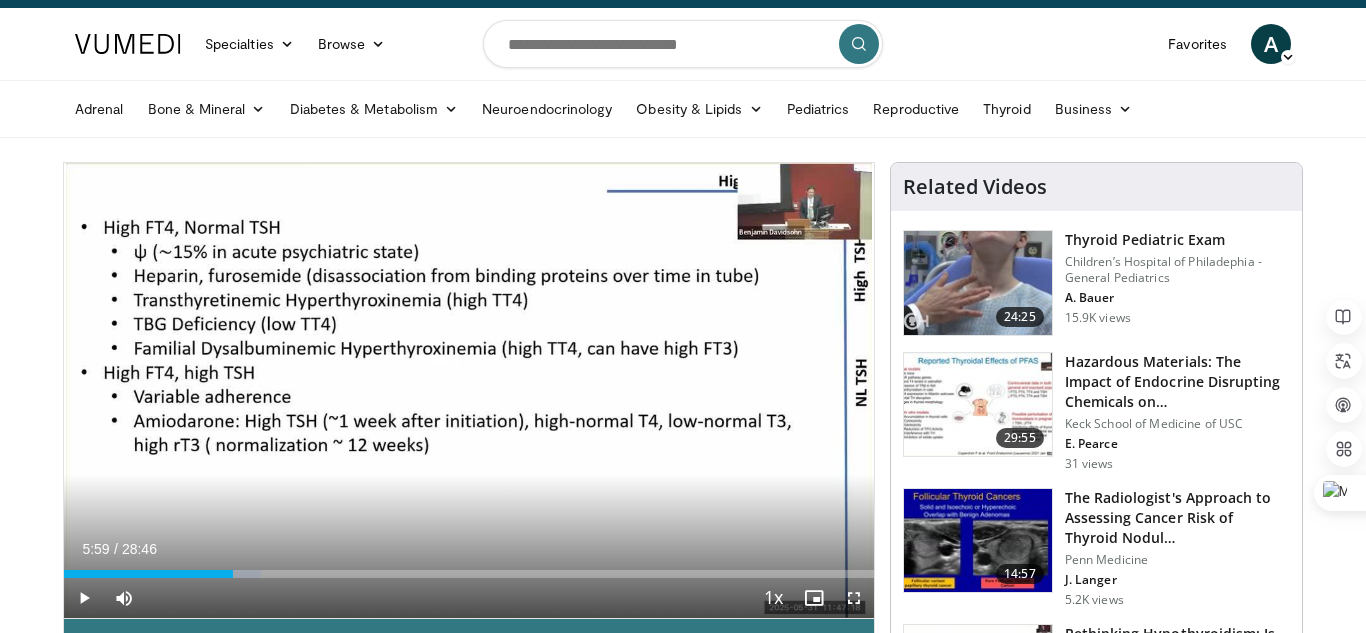 click on "80 seconds
Tap to unmute" at bounding box center [469, 390] 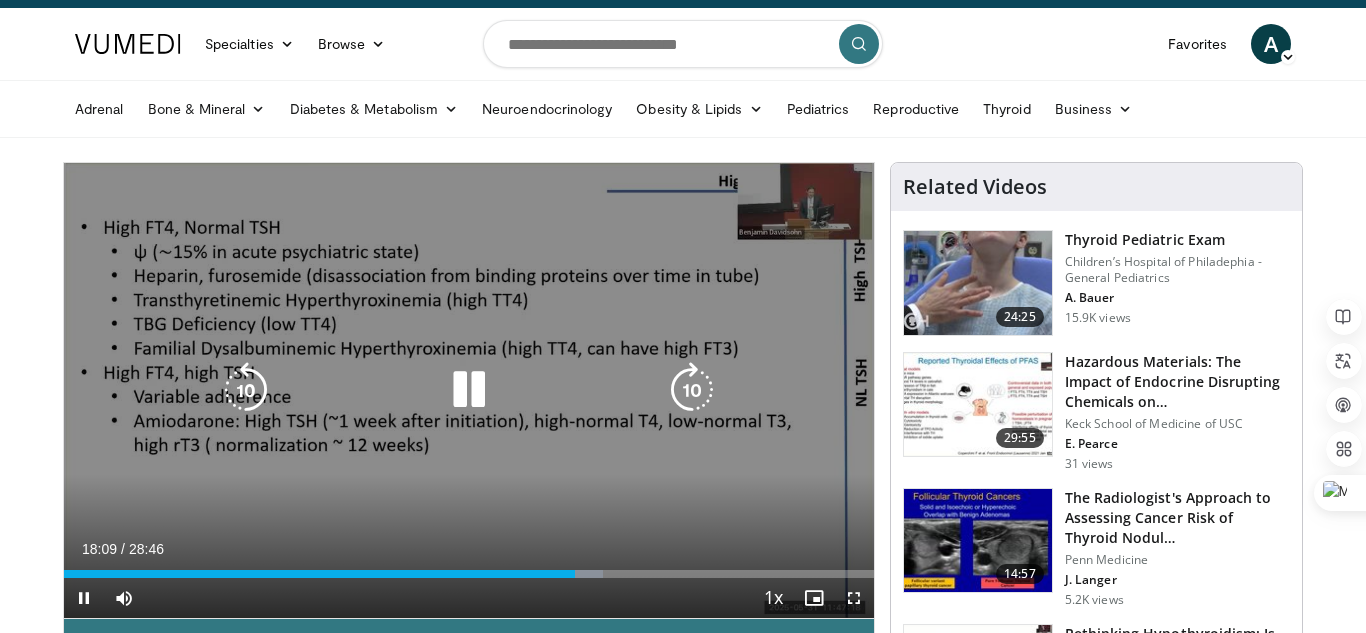 click at bounding box center (469, 390) 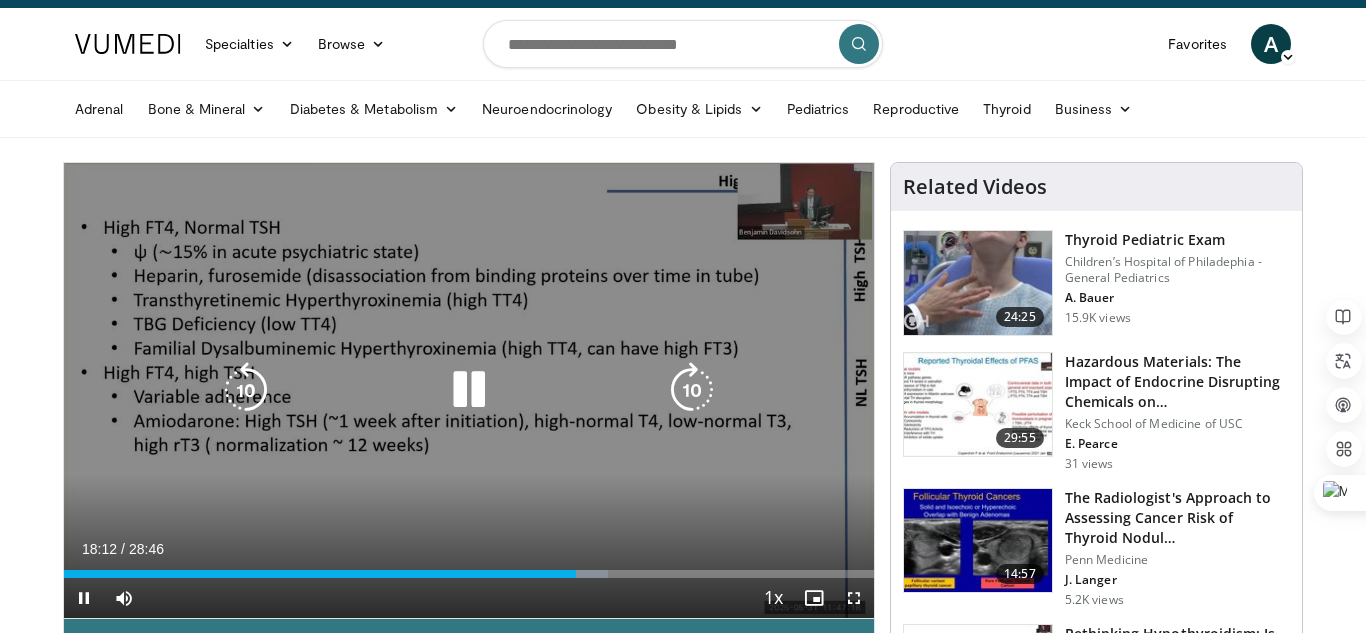 click at bounding box center [469, 390] 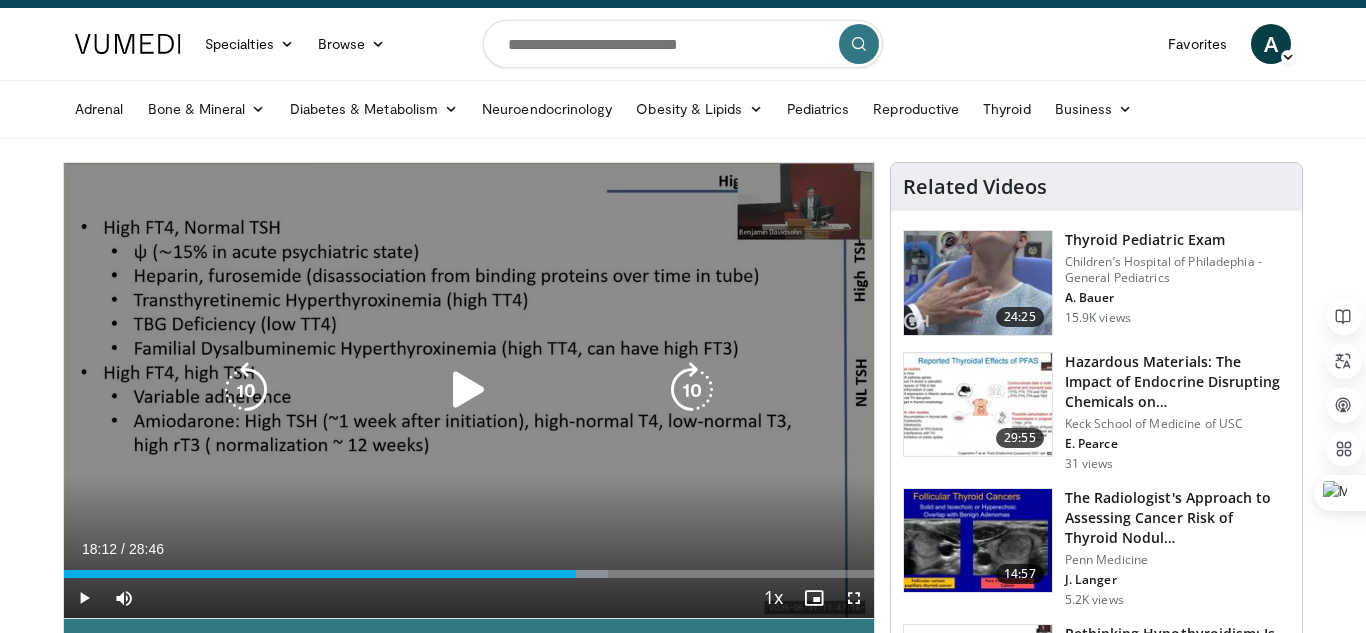 click at bounding box center (469, 390) 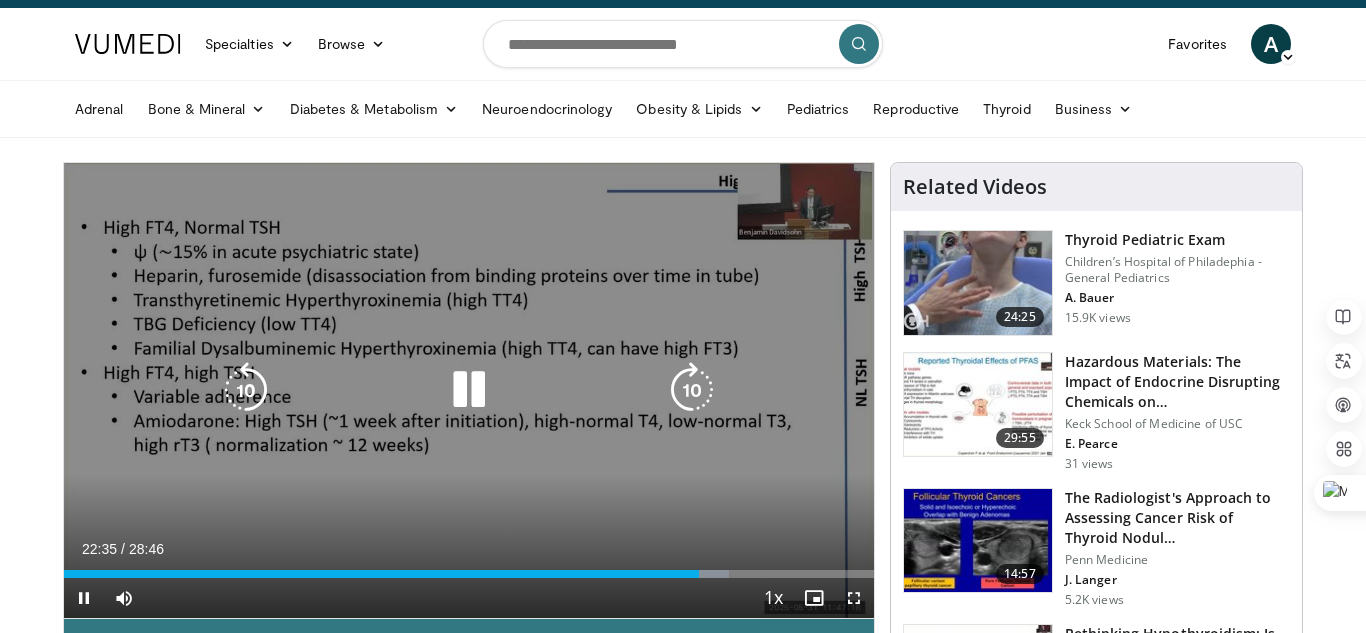 click at bounding box center [469, 390] 